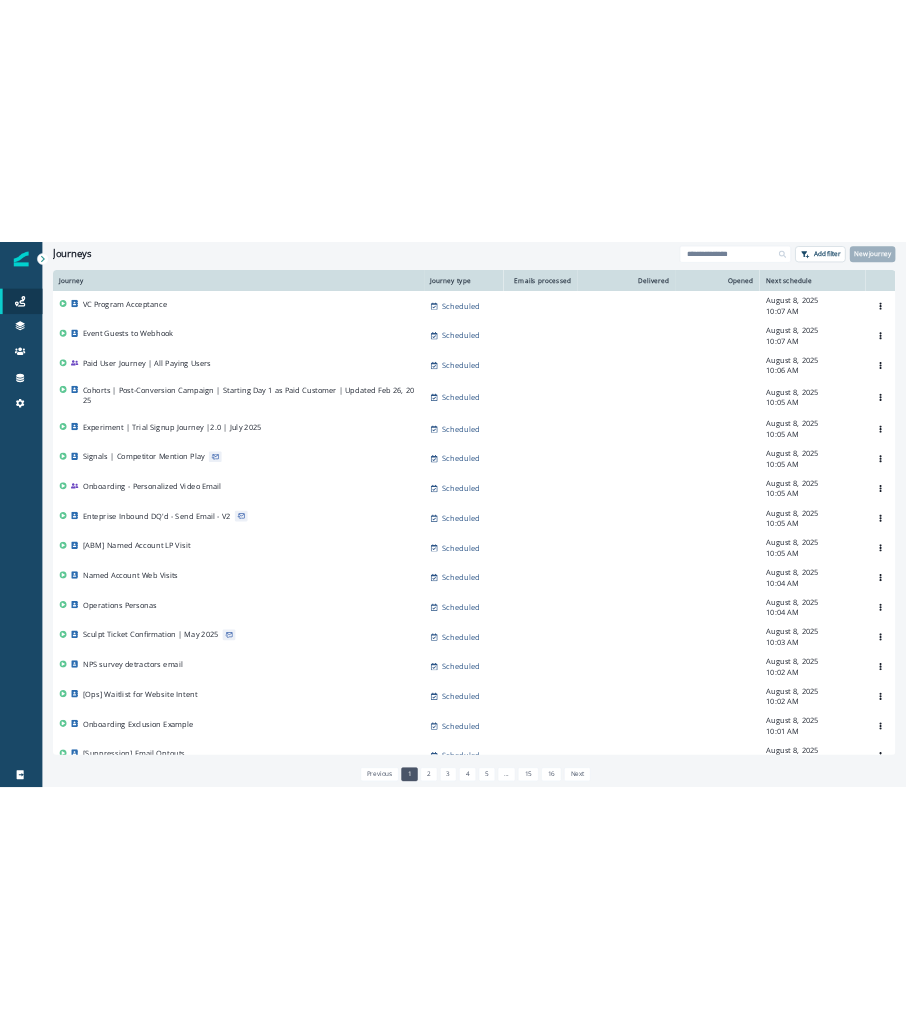 scroll, scrollTop: 0, scrollLeft: 0, axis: both 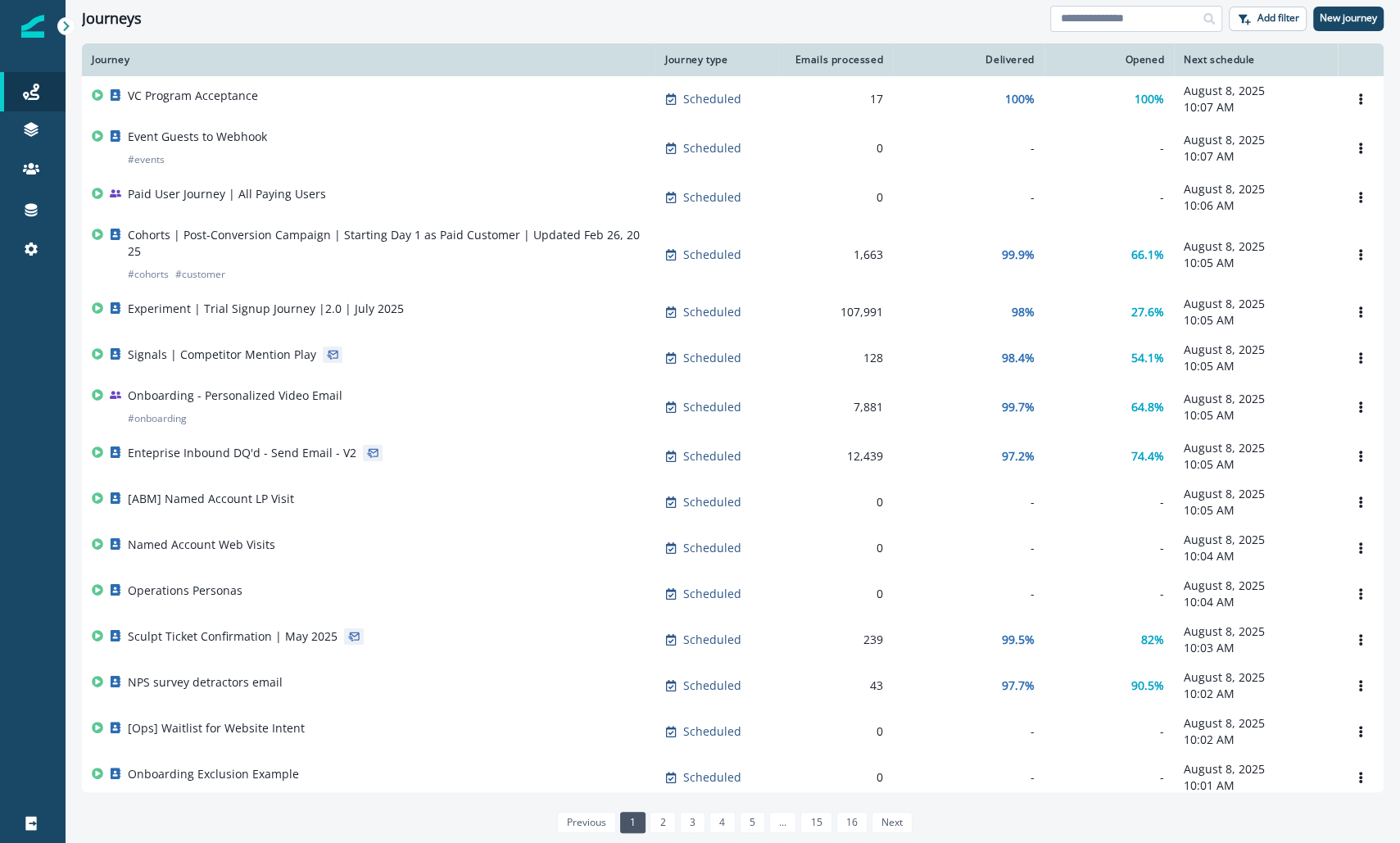 click at bounding box center [1136, 19] 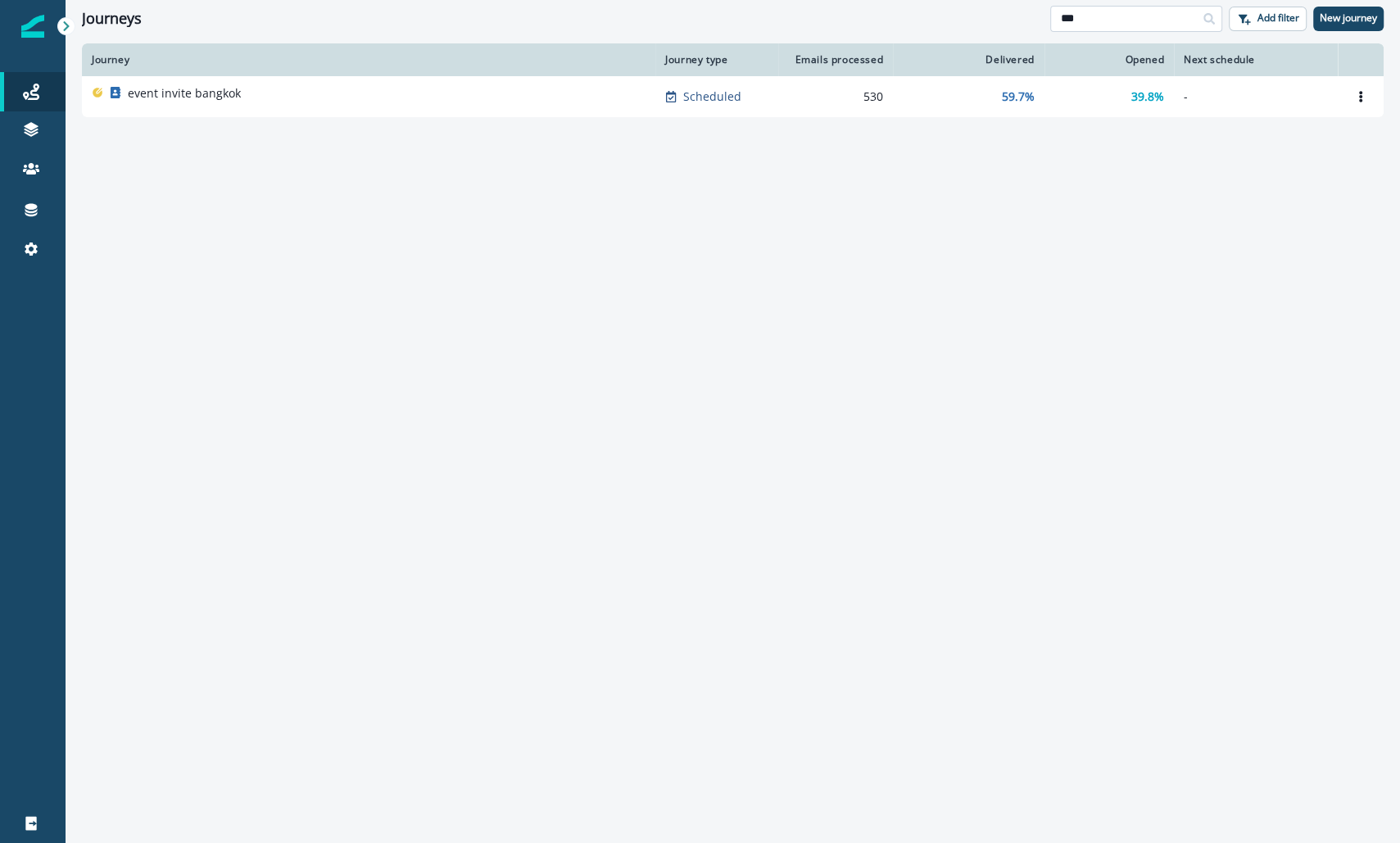 type on "***" 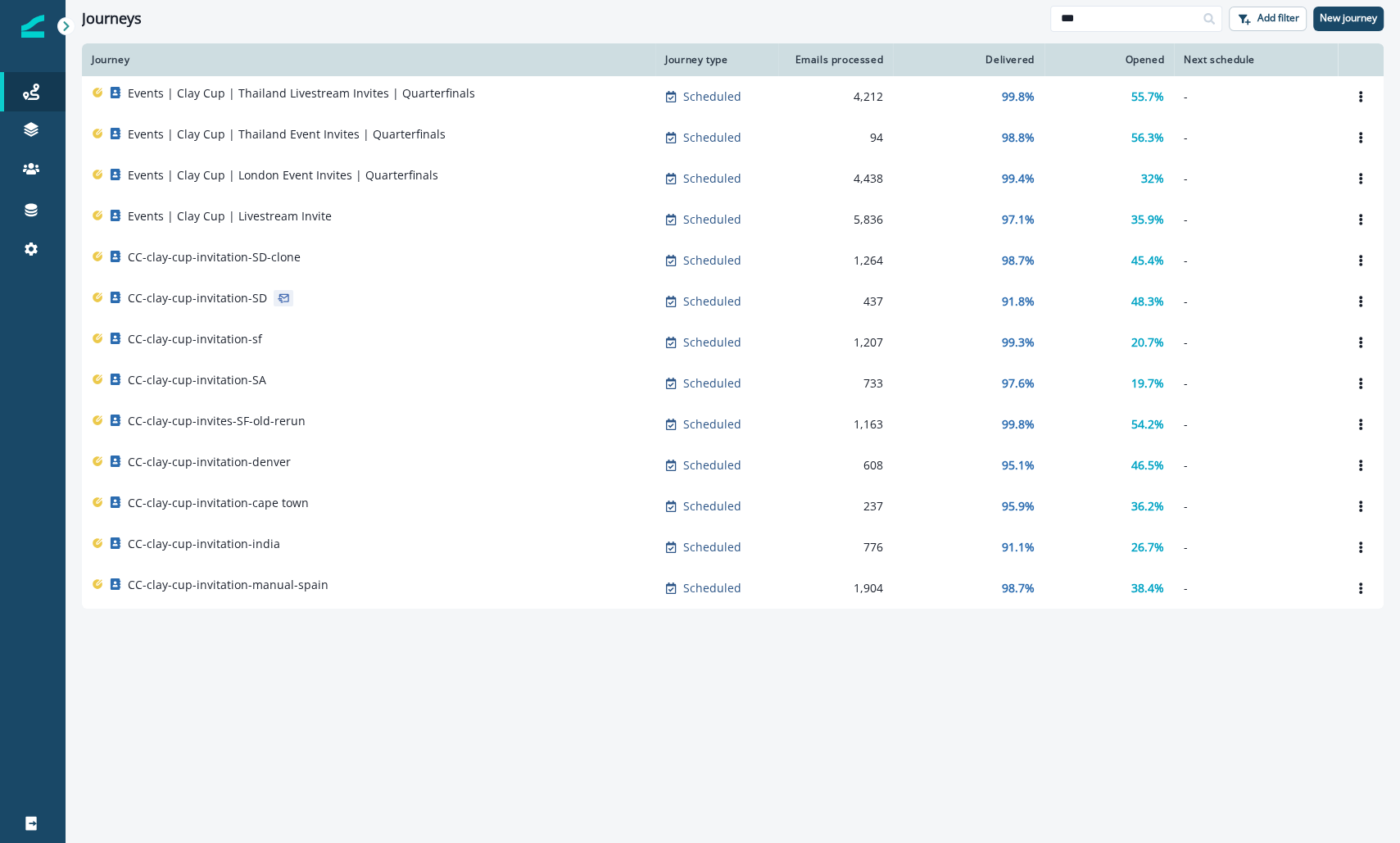 click on "Clear" at bounding box center [732, 40] 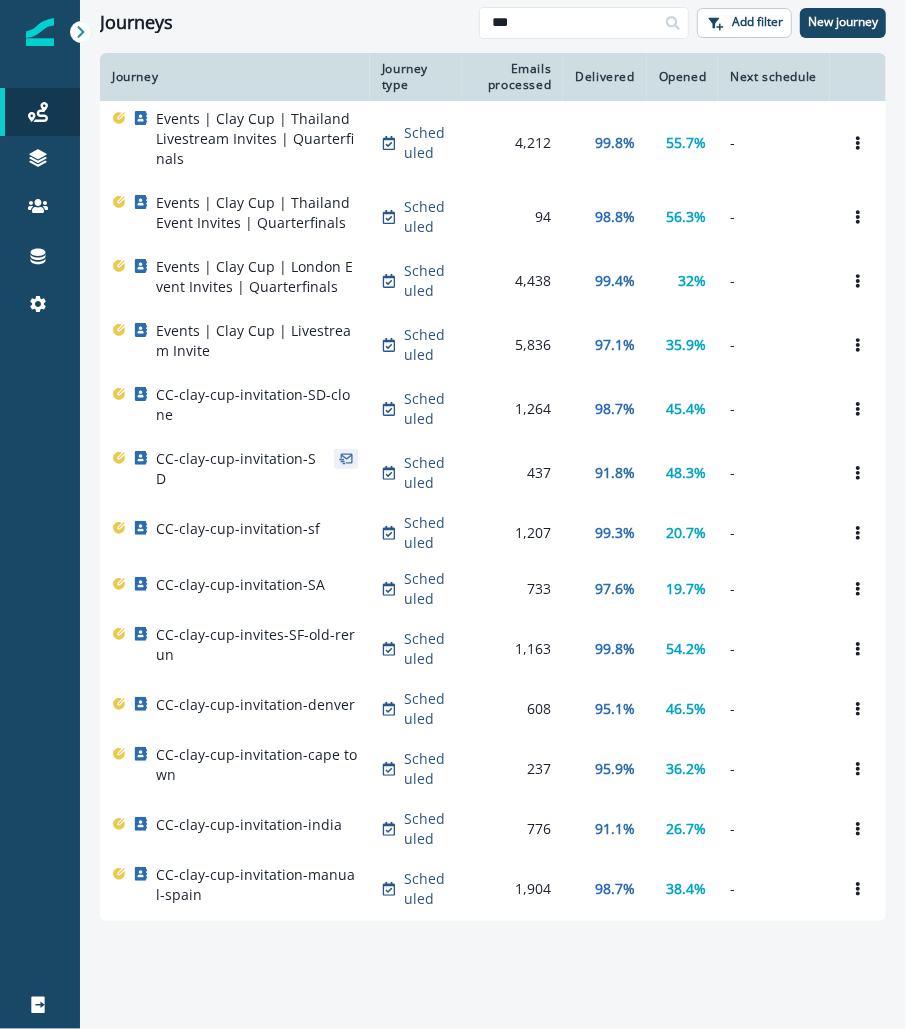 click on "Journey" at bounding box center [235, 77] 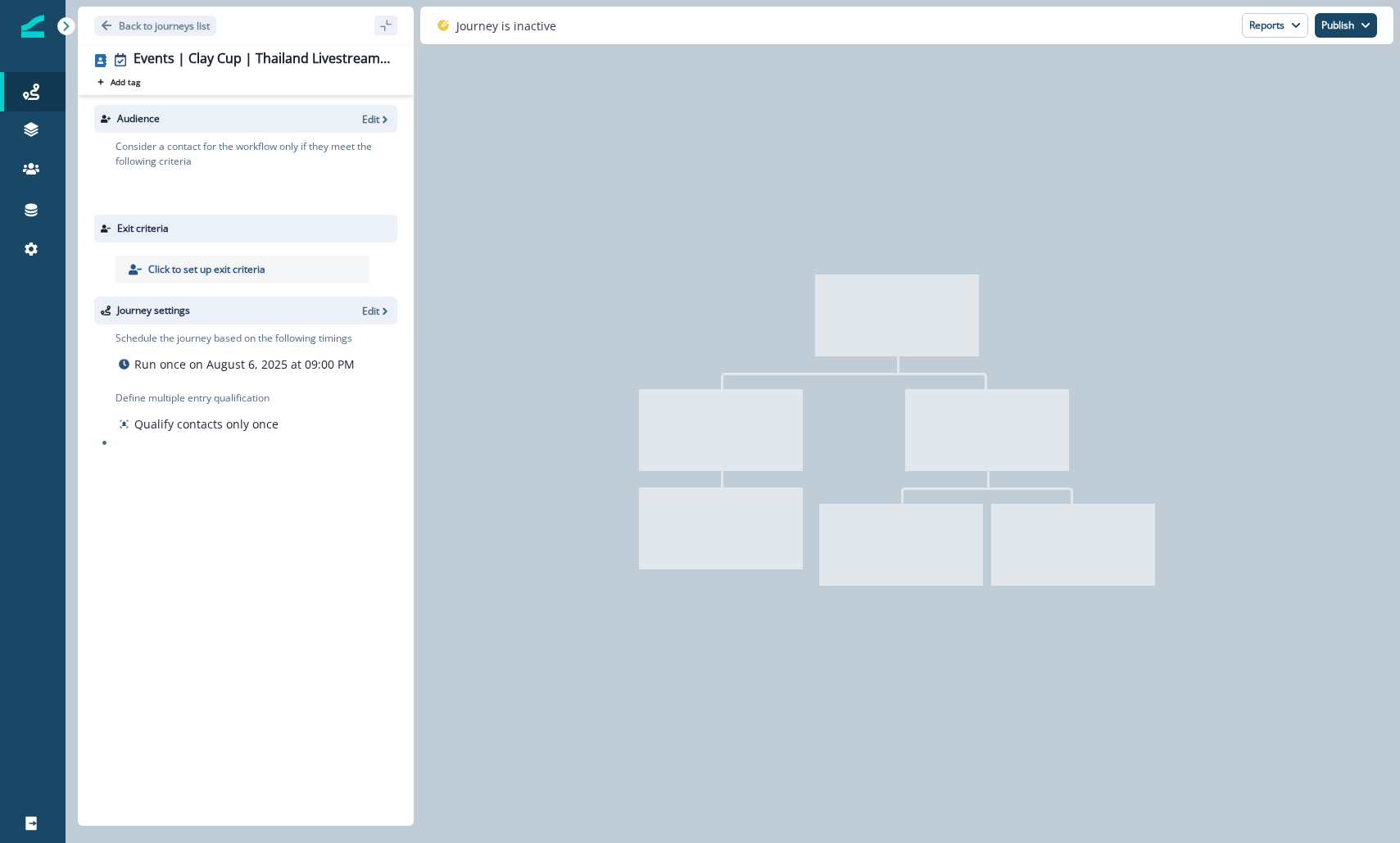 scroll, scrollTop: 0, scrollLeft: 0, axis: both 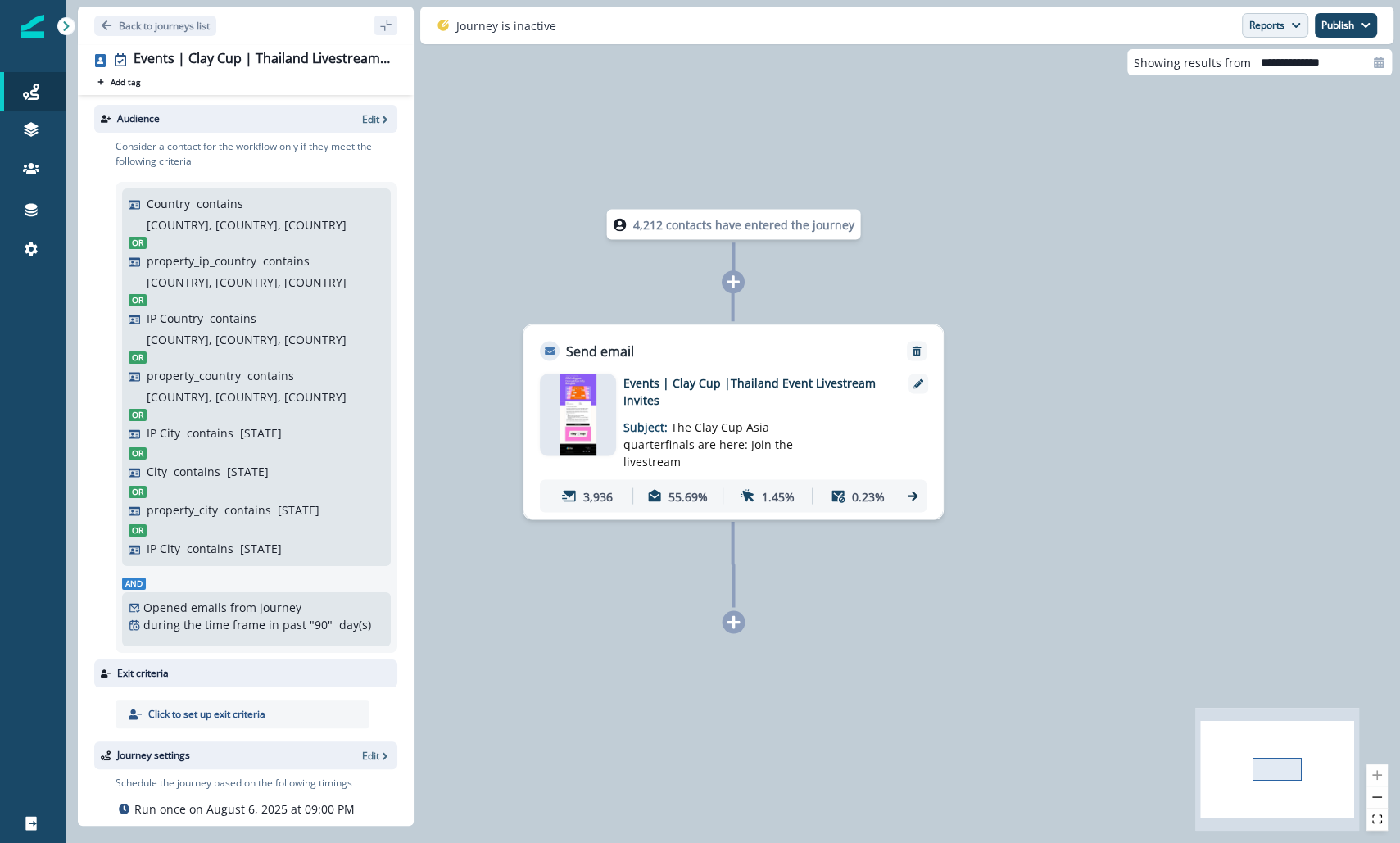 click on "Reports" at bounding box center (1275, 25) 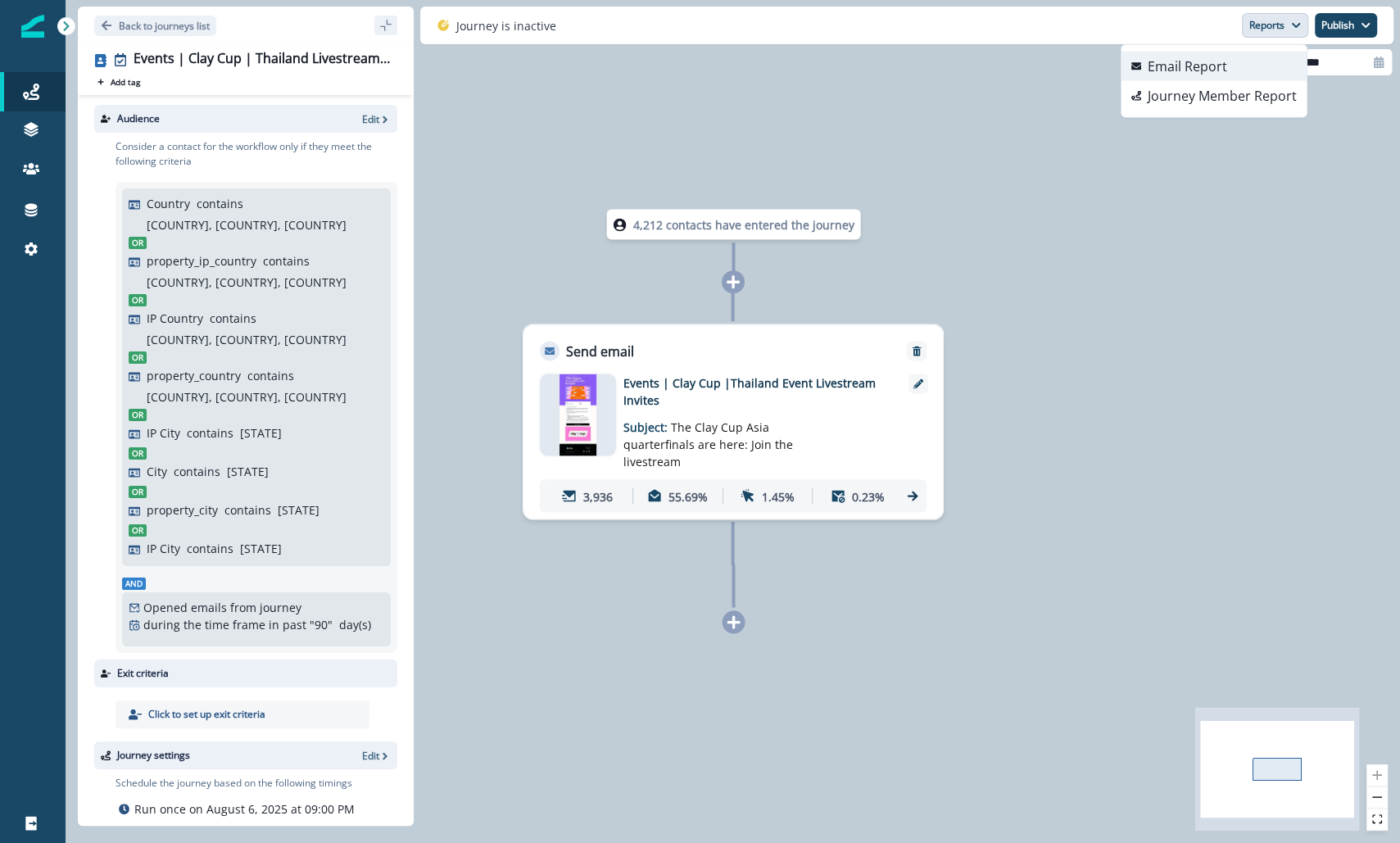click on "Email Report" at bounding box center (1214, 66) 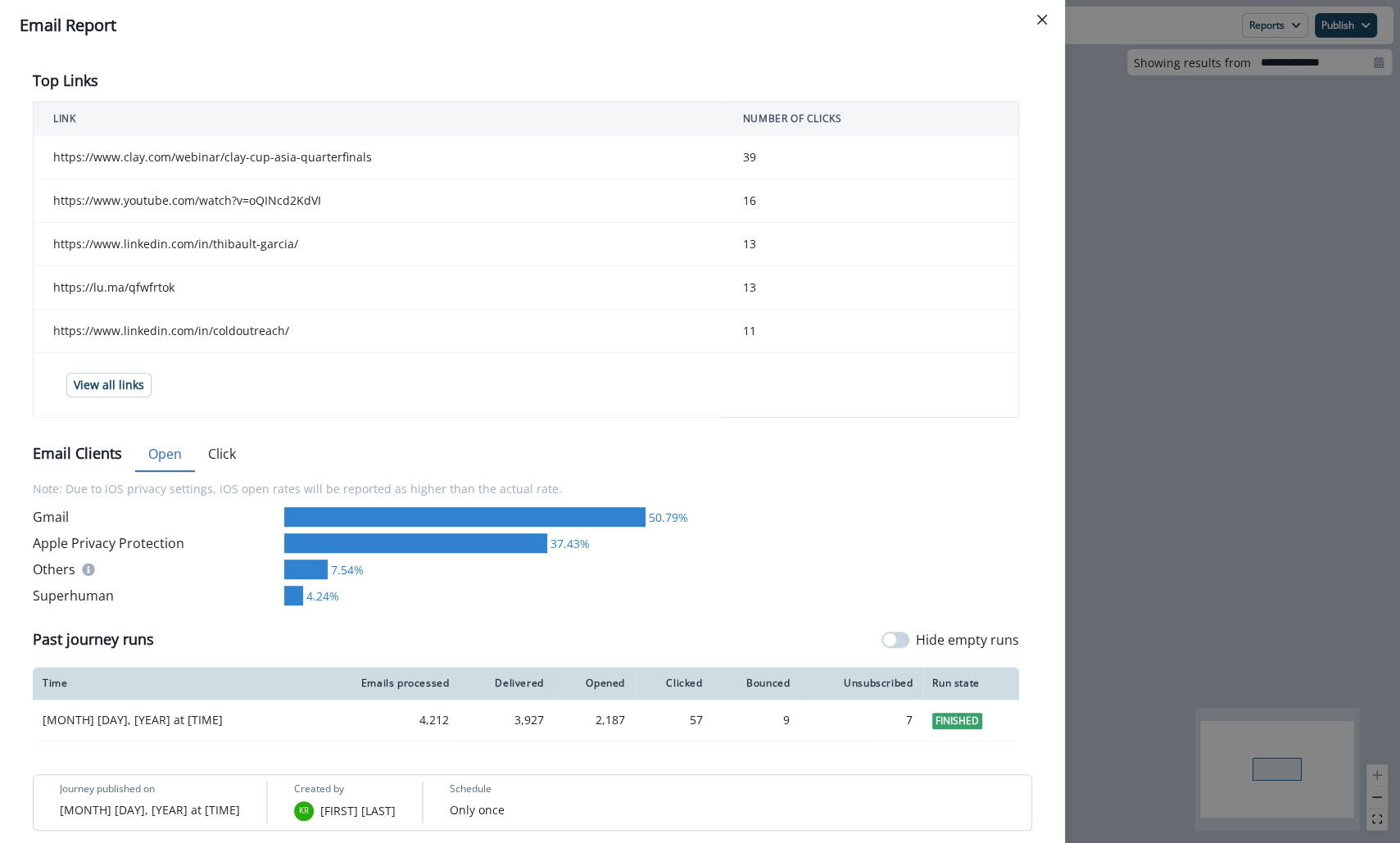 scroll, scrollTop: 619, scrollLeft: 0, axis: vertical 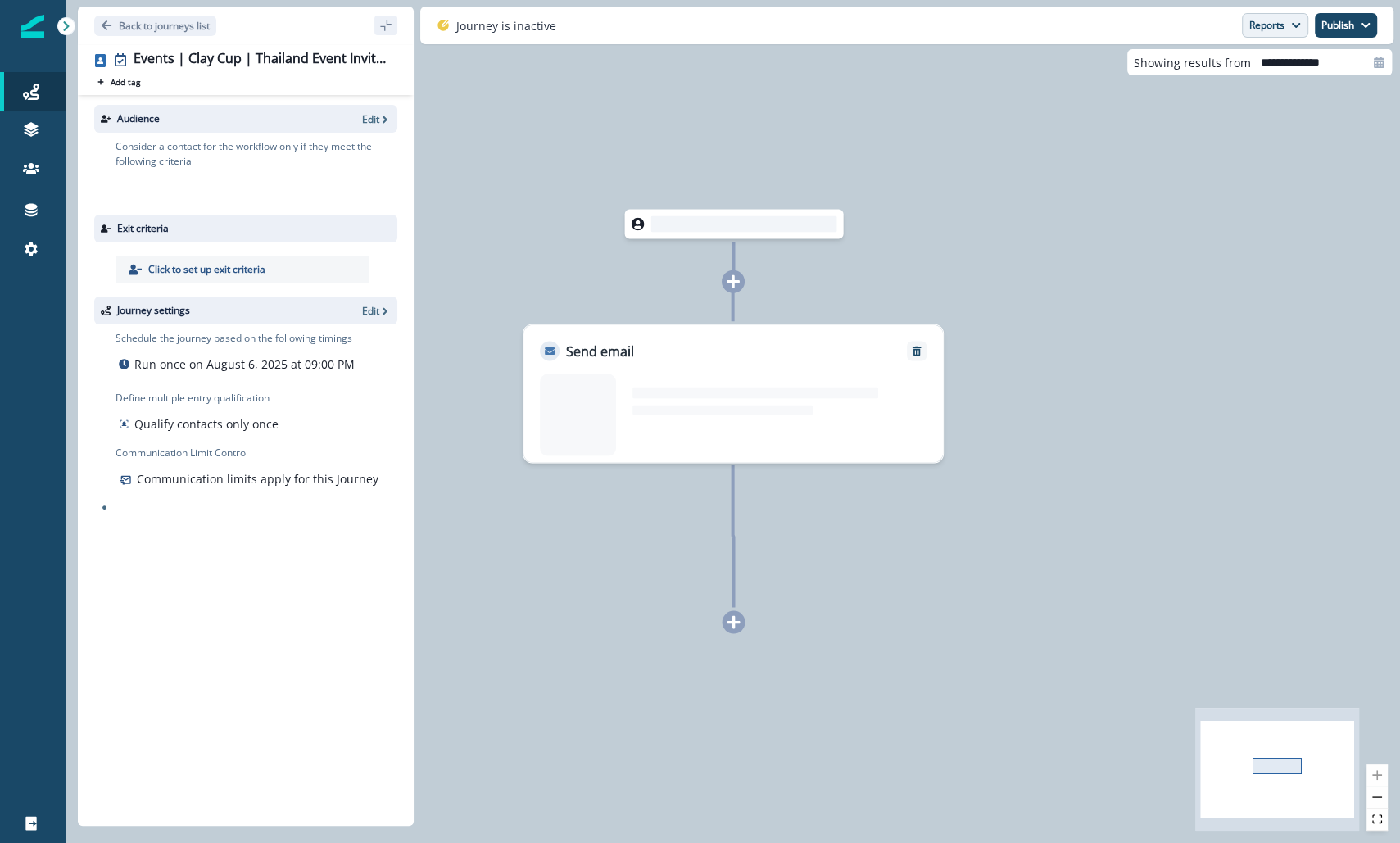 click on "Reports" at bounding box center (1275, 25) 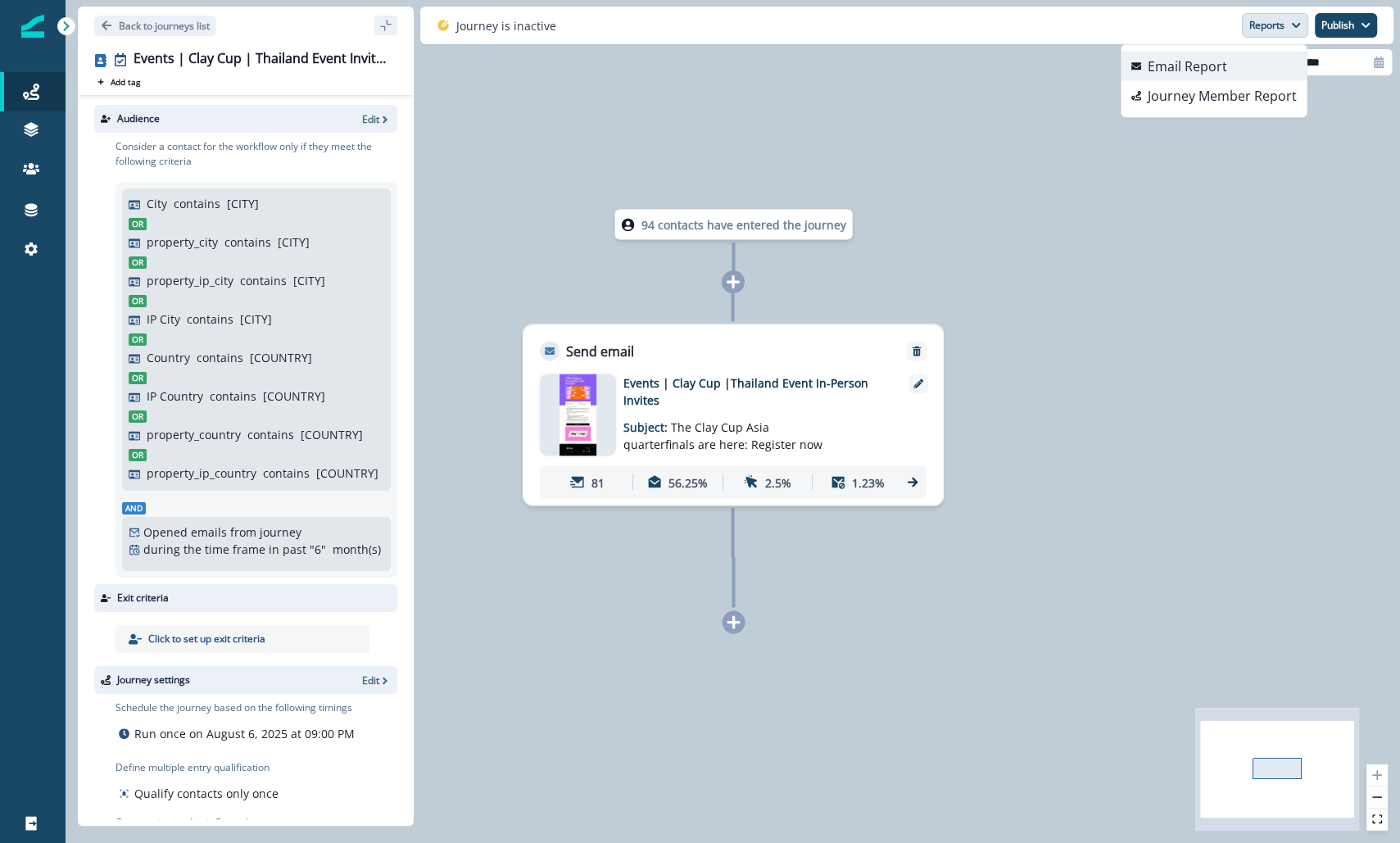 click on "Email Report" at bounding box center [1187, 66] 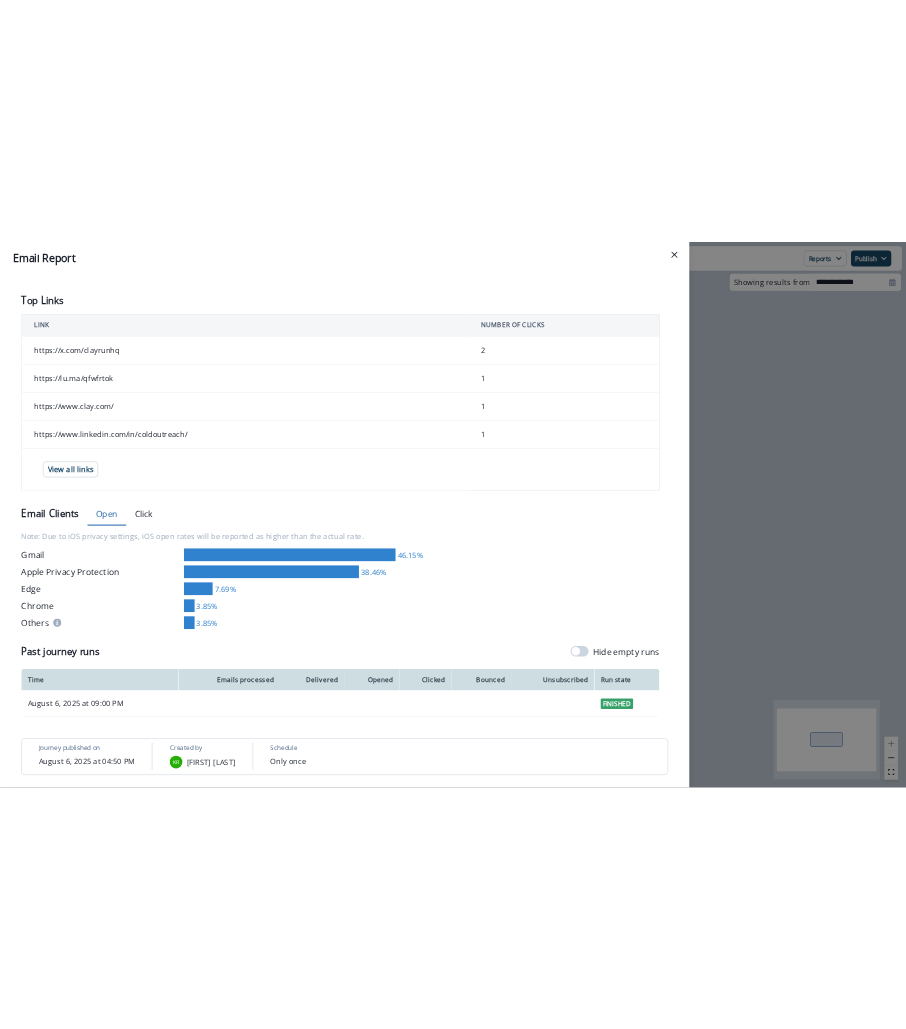 scroll, scrollTop: 684, scrollLeft: 0, axis: vertical 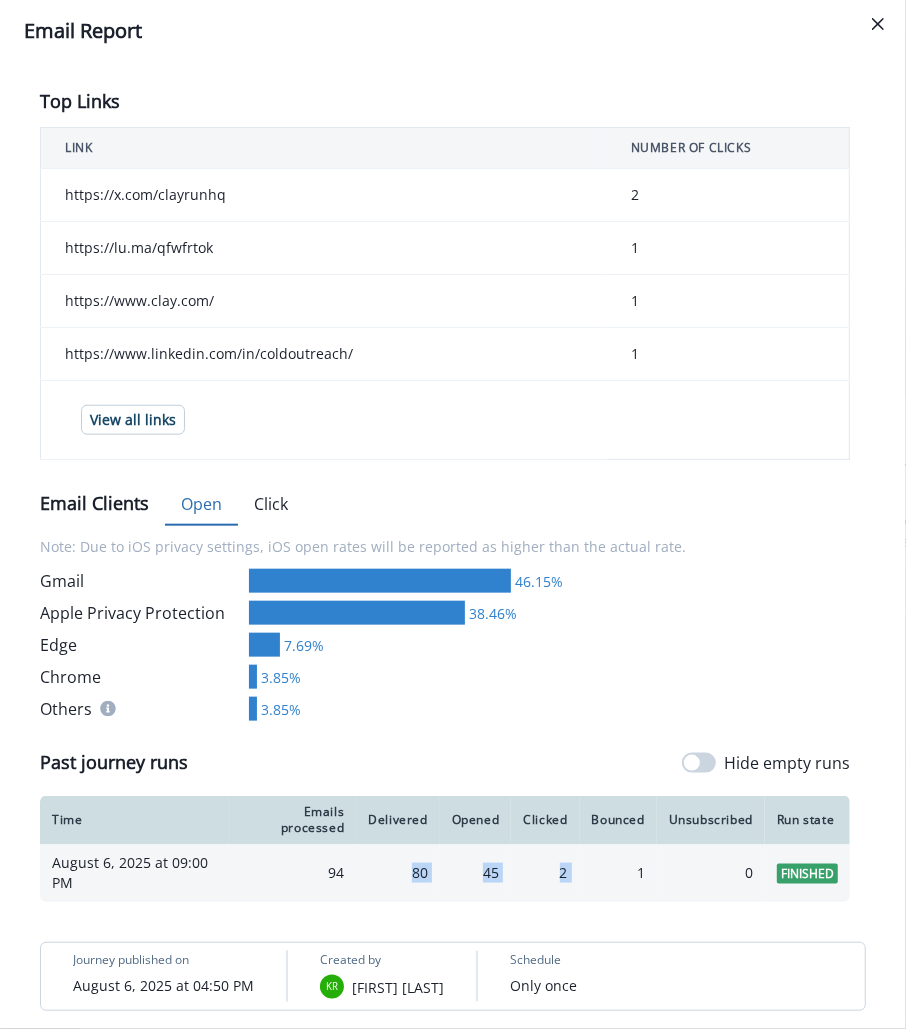 drag, startPoint x: 632, startPoint y: 865, endPoint x: 376, endPoint y: 865, distance: 256 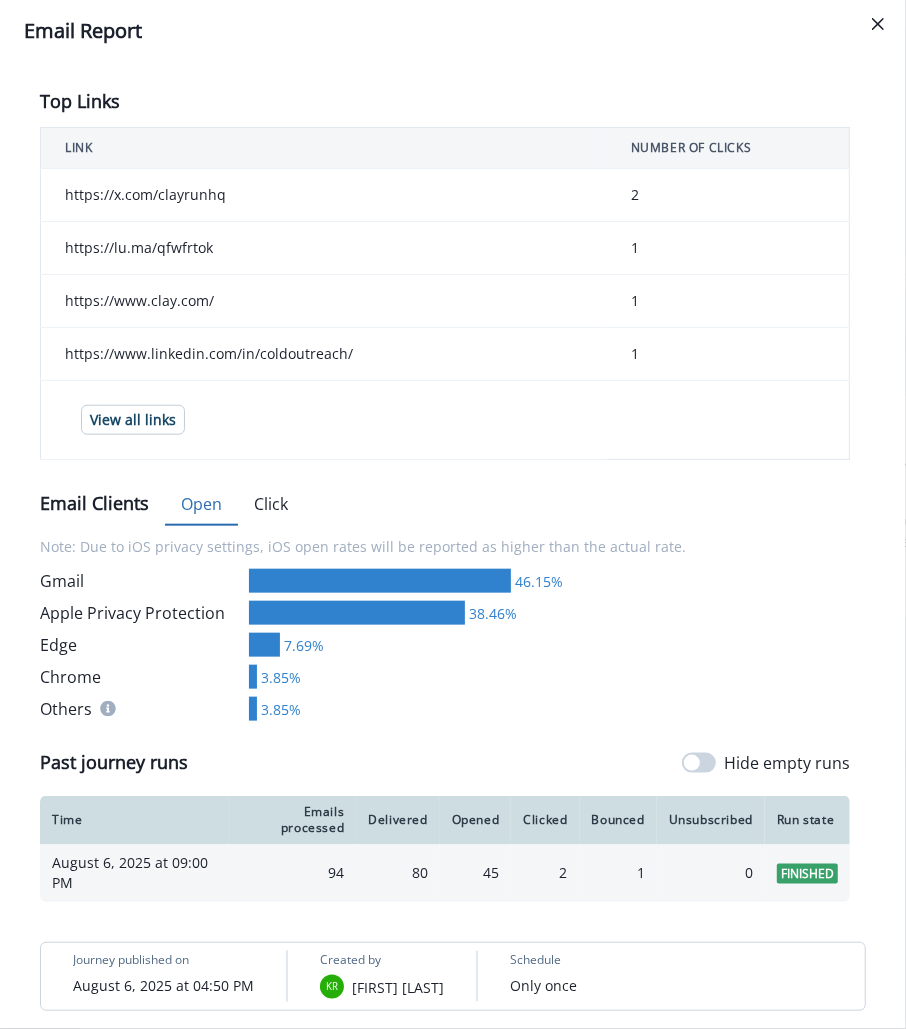 click on "45" at bounding box center (476, 873) 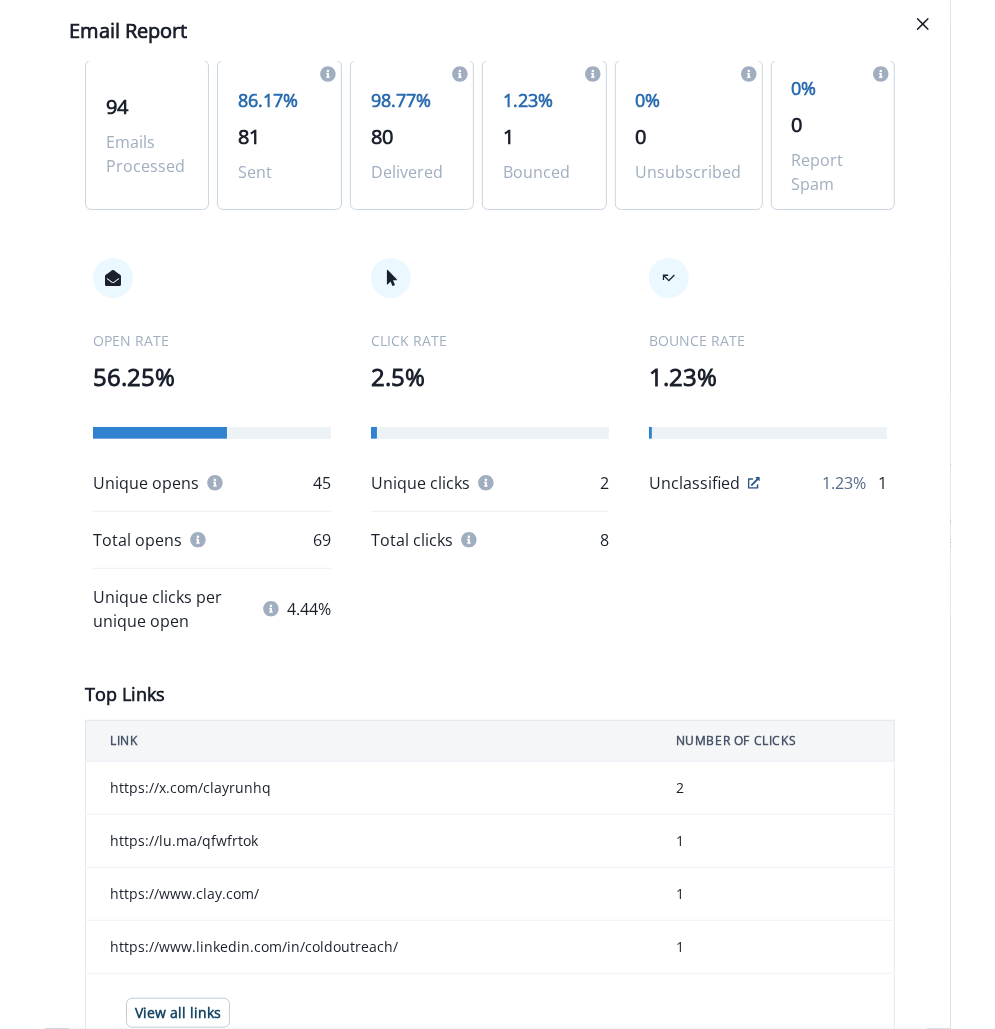 scroll, scrollTop: 0, scrollLeft: 0, axis: both 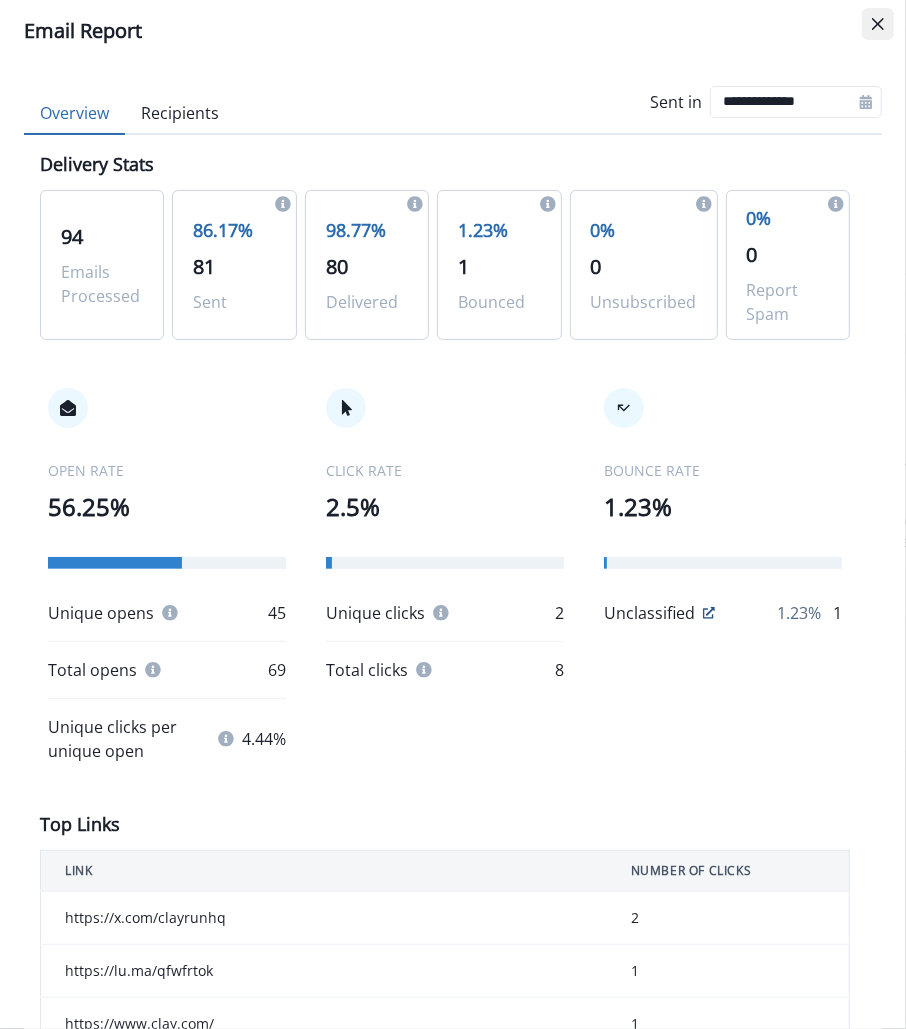 click 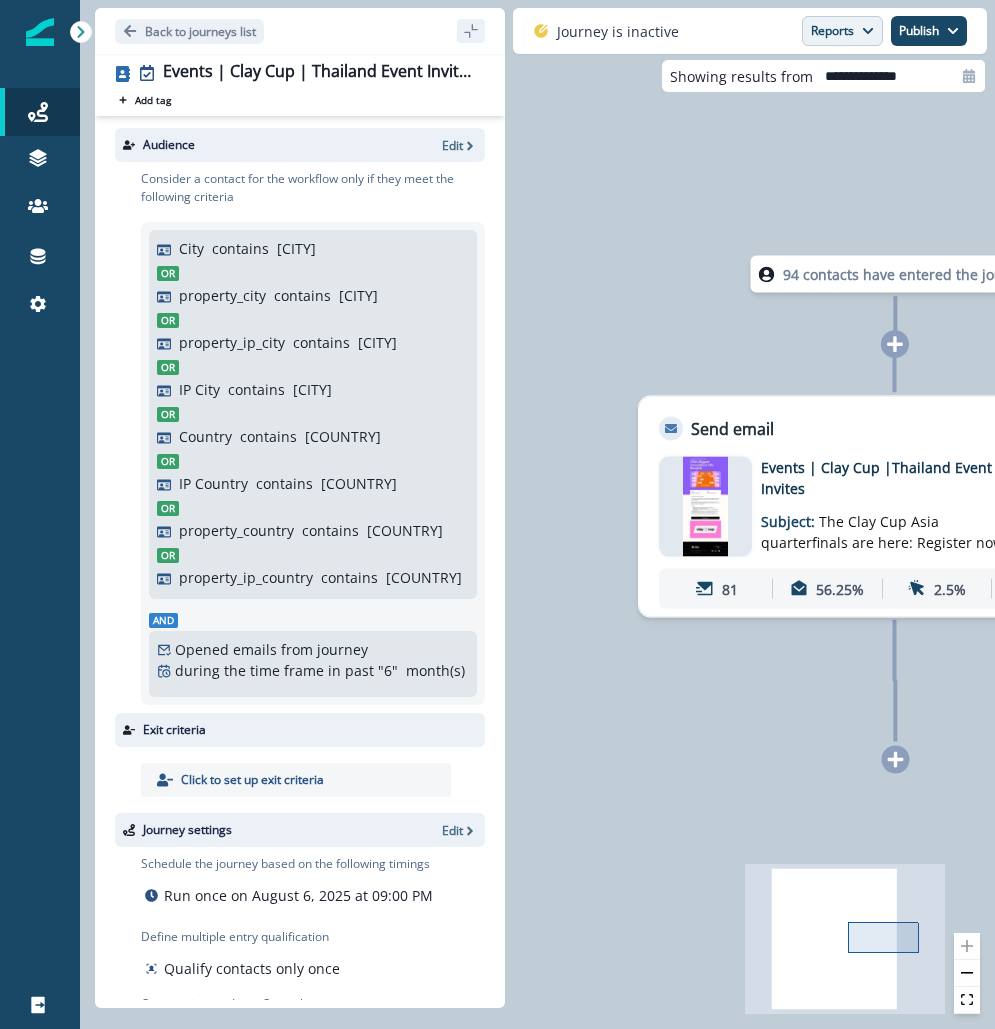 click on "Reports" at bounding box center [842, 31] 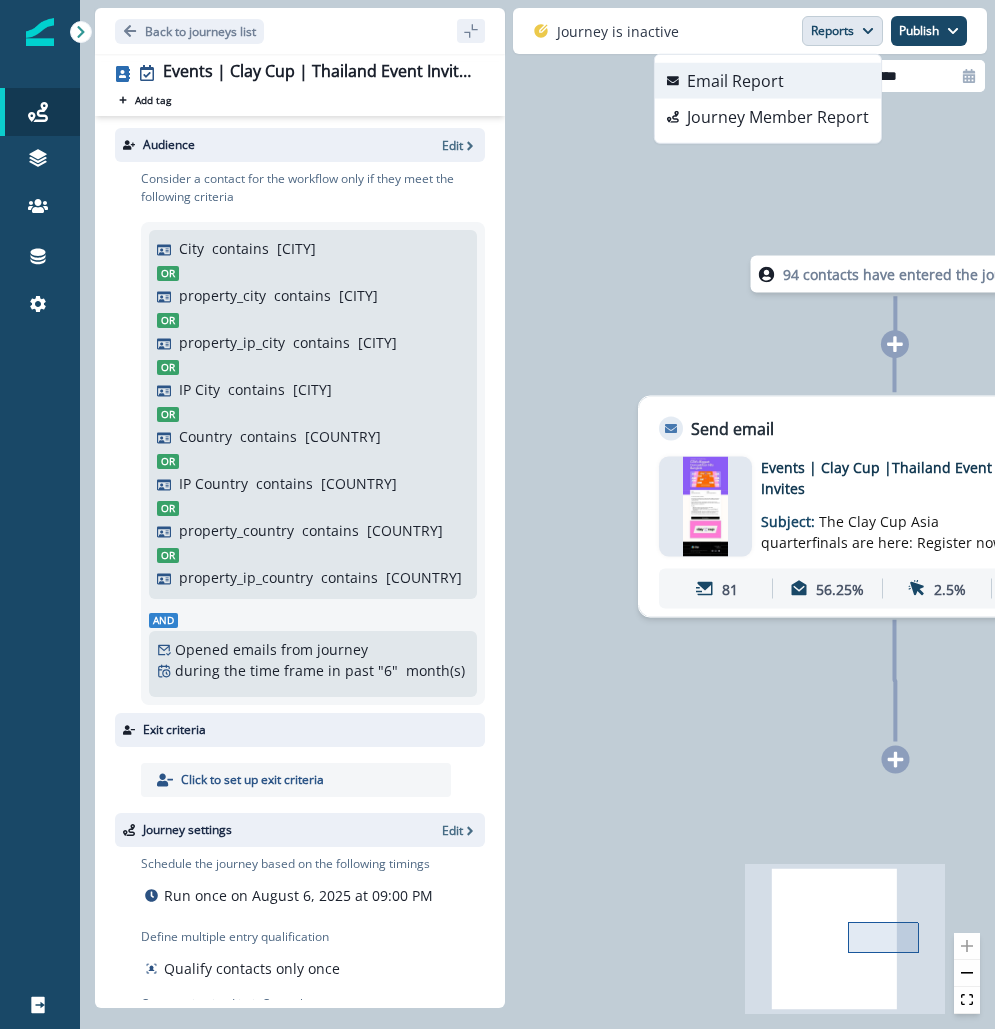 click on "Email Report" at bounding box center [768, 81] 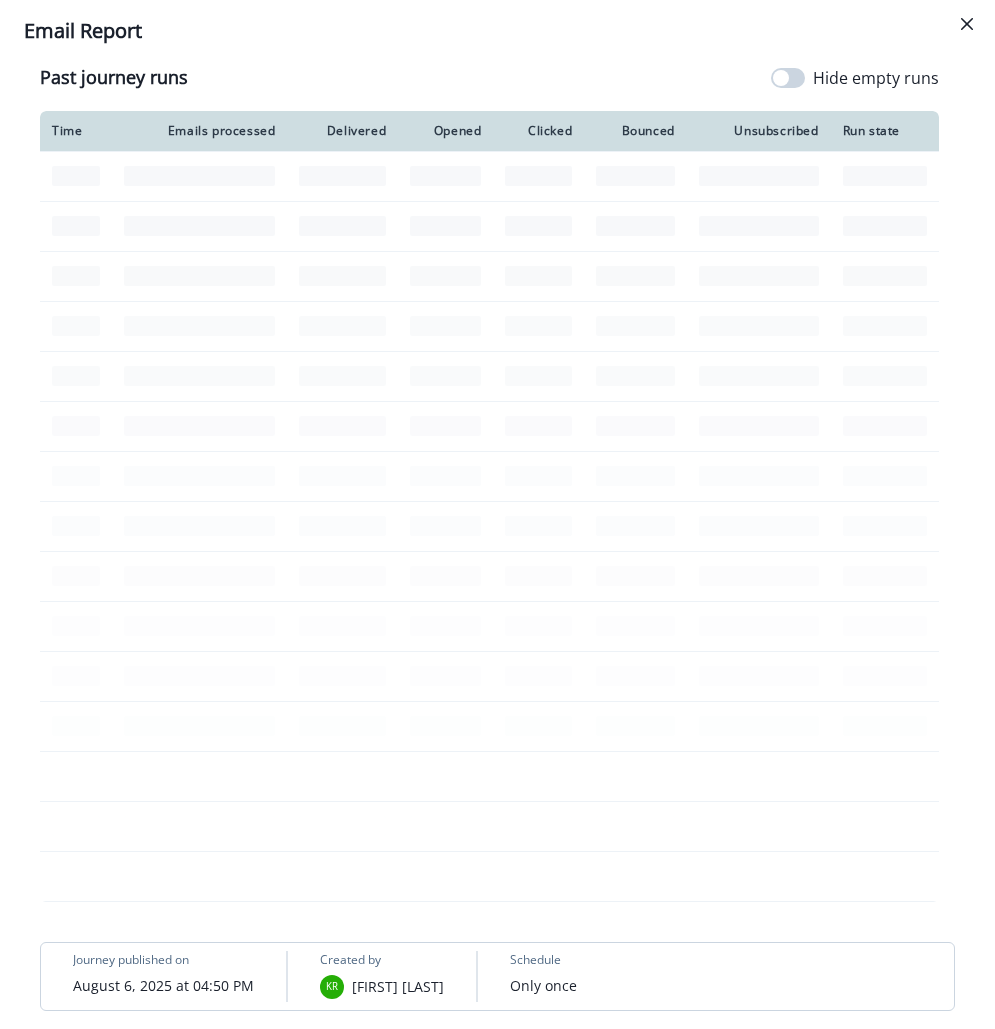 scroll, scrollTop: 708, scrollLeft: 0, axis: vertical 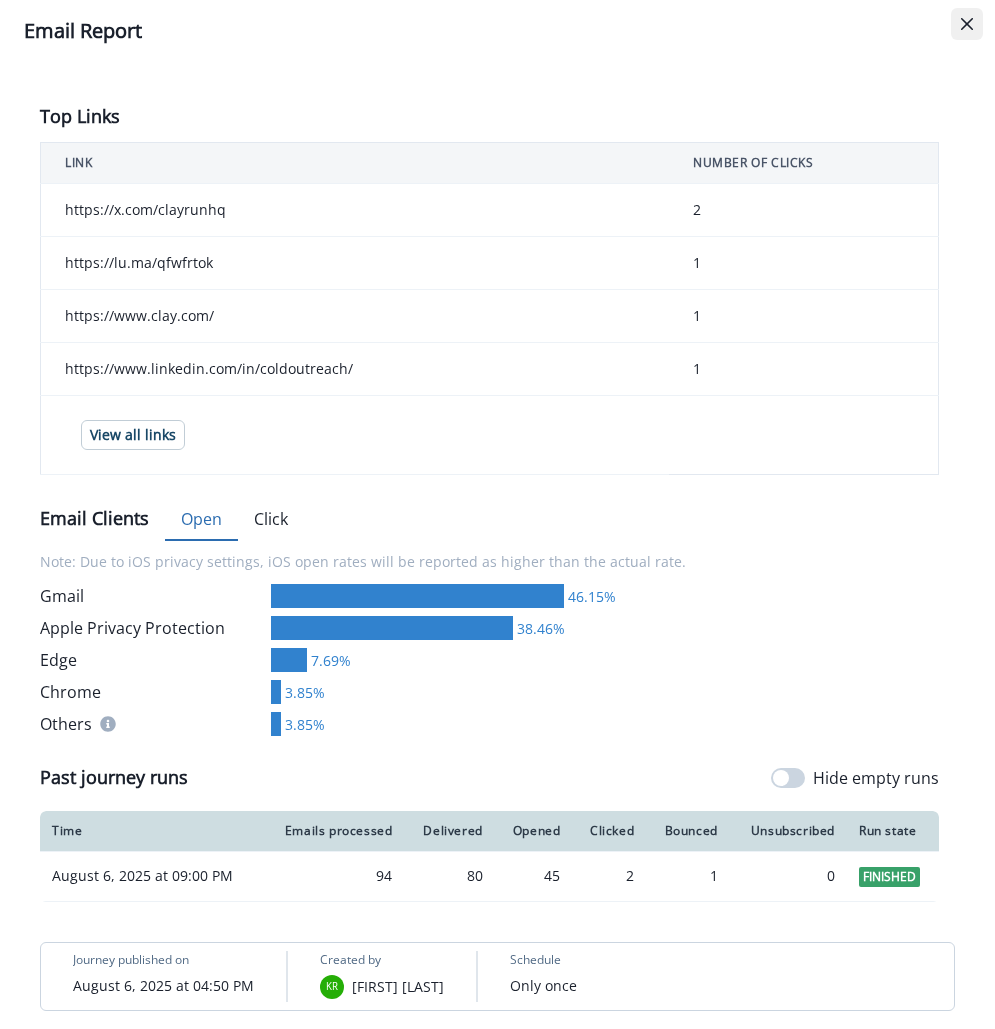 click at bounding box center [967, 24] 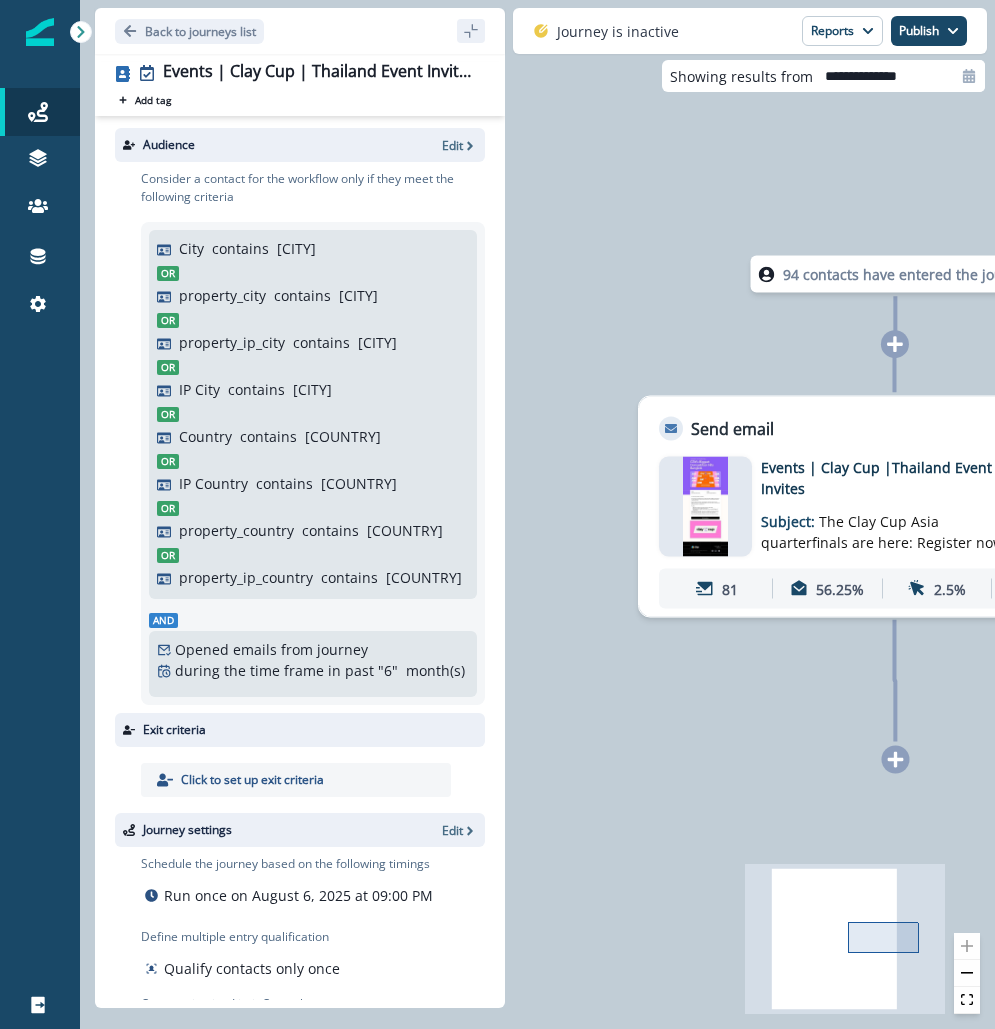click on "Events | Clay Cup |Thailand Event In-Person Invites" at bounding box center [921, 478] 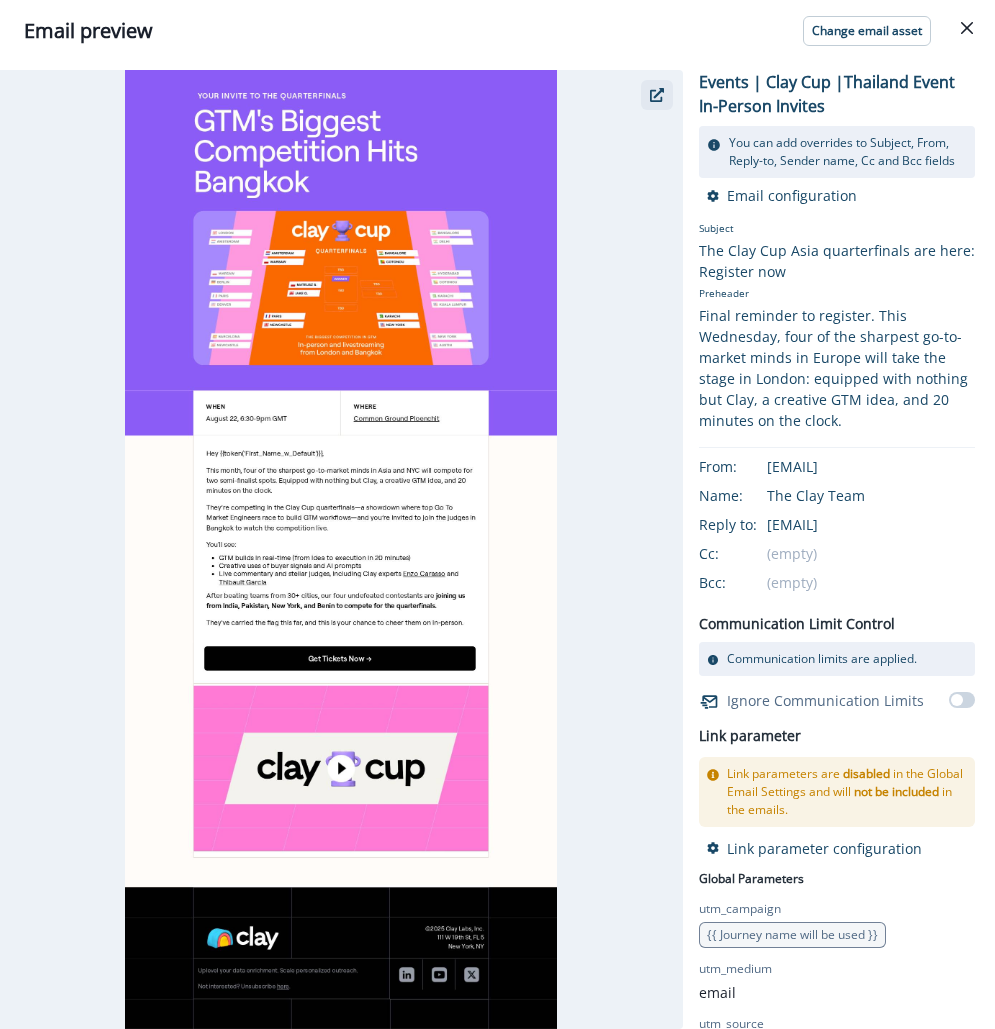 click 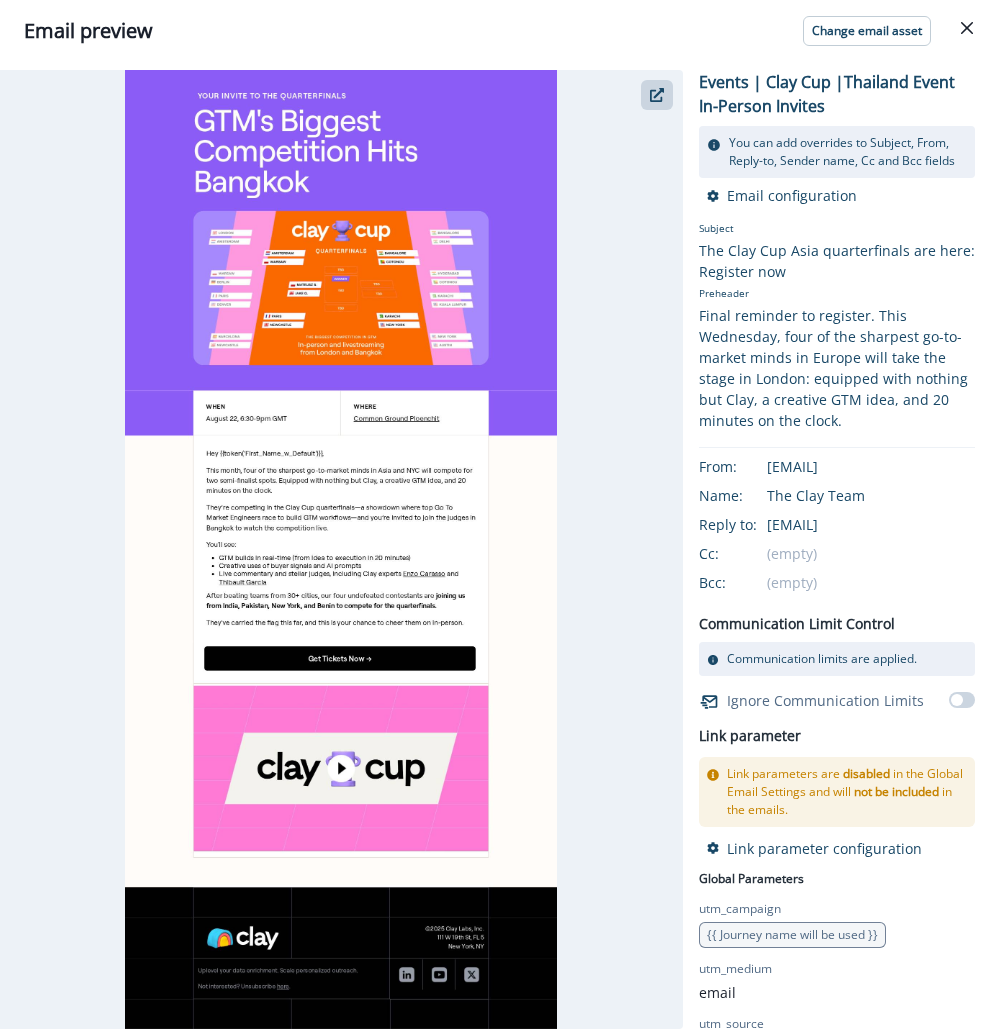 type 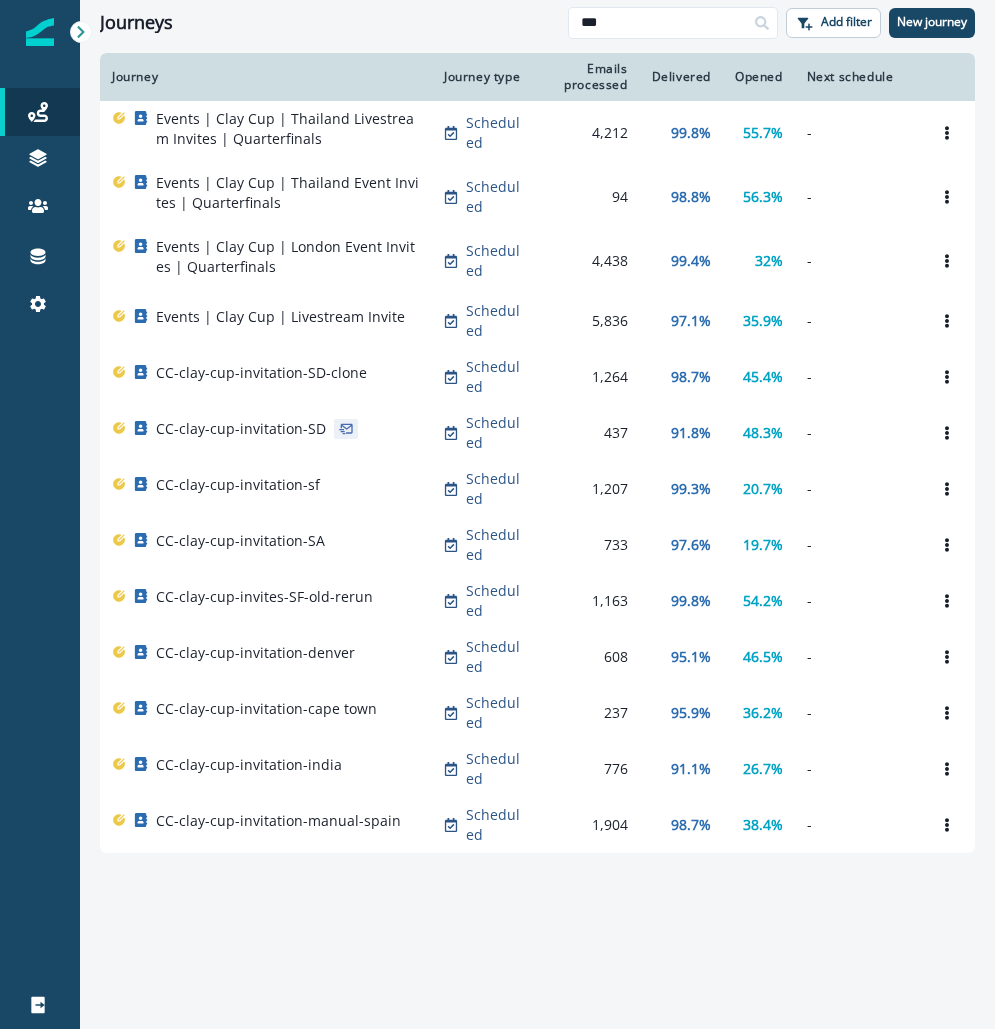 scroll, scrollTop: 0, scrollLeft: 0, axis: both 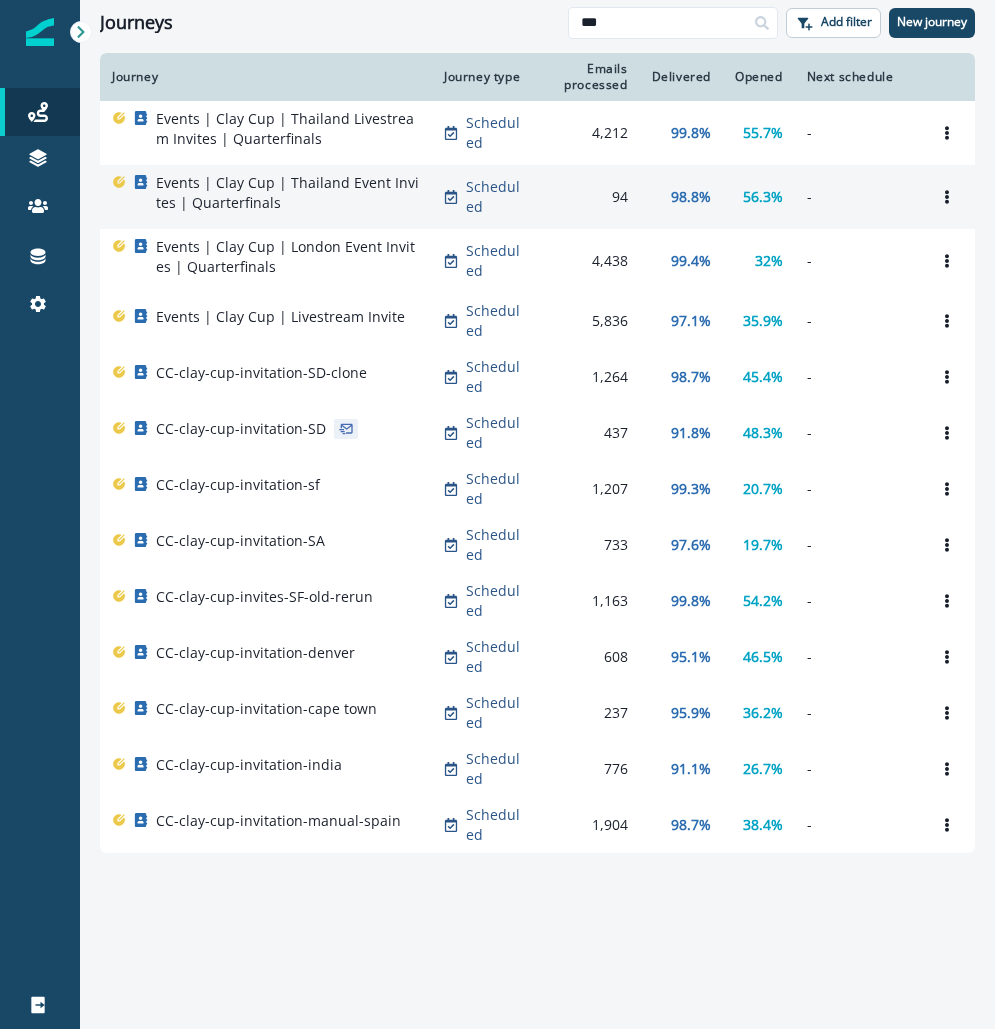 click on "Events | Clay Cup | Thailand Event Invites | Quarterfinals" at bounding box center (288, 193) 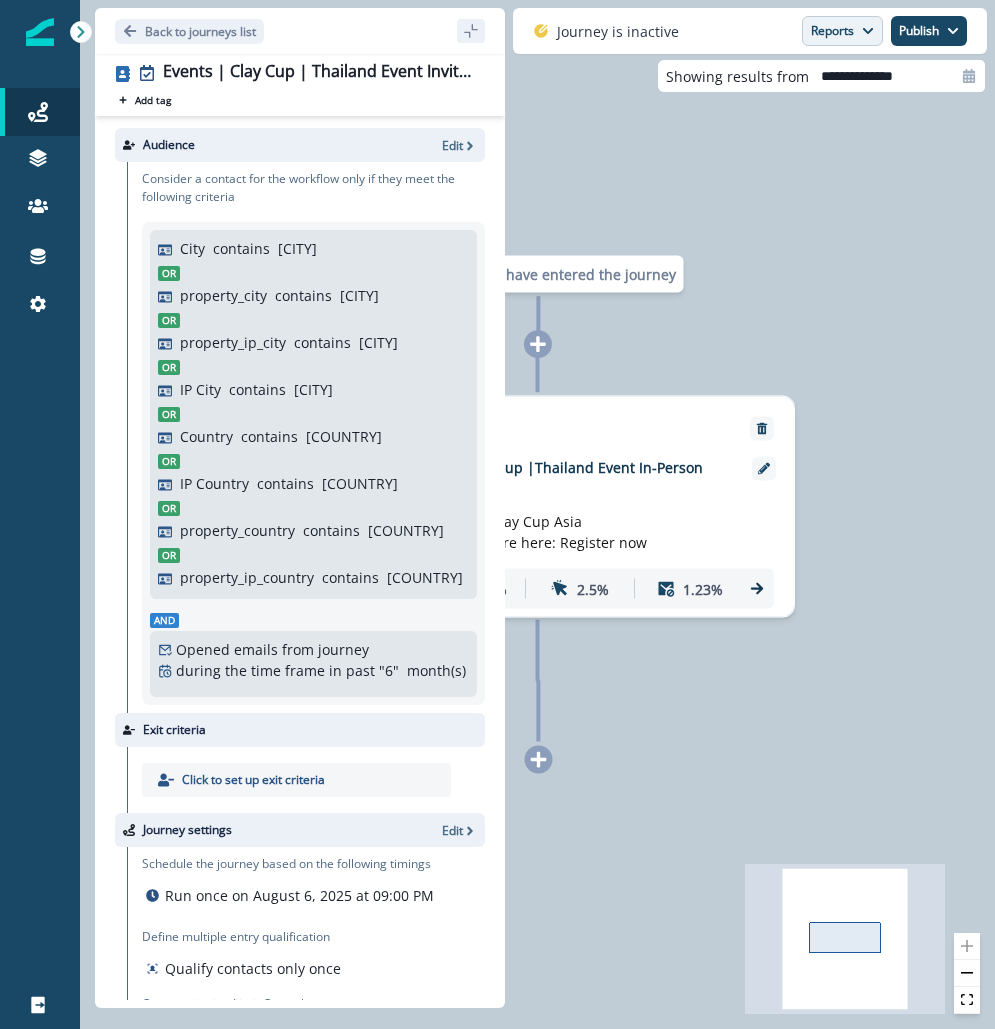 click on "Reports" at bounding box center (842, 31) 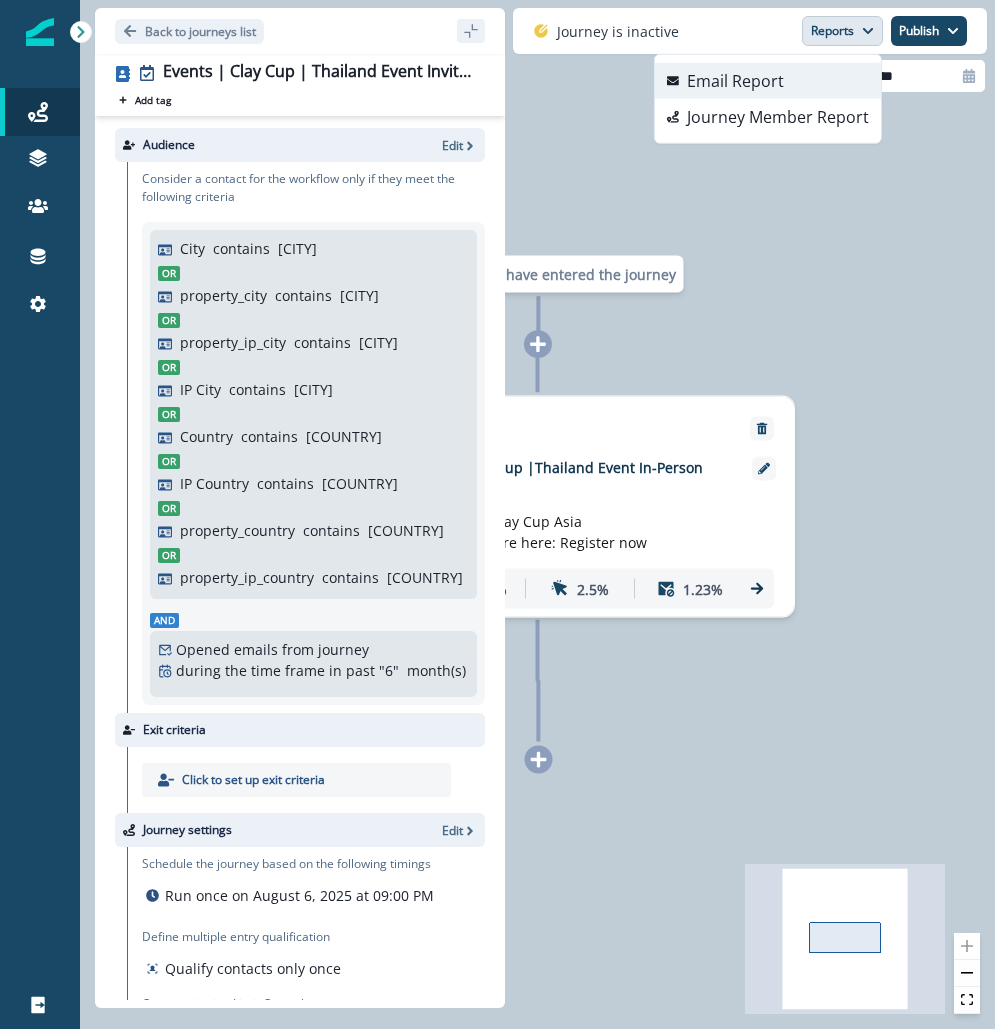click on "Email Report" at bounding box center (735, 81) 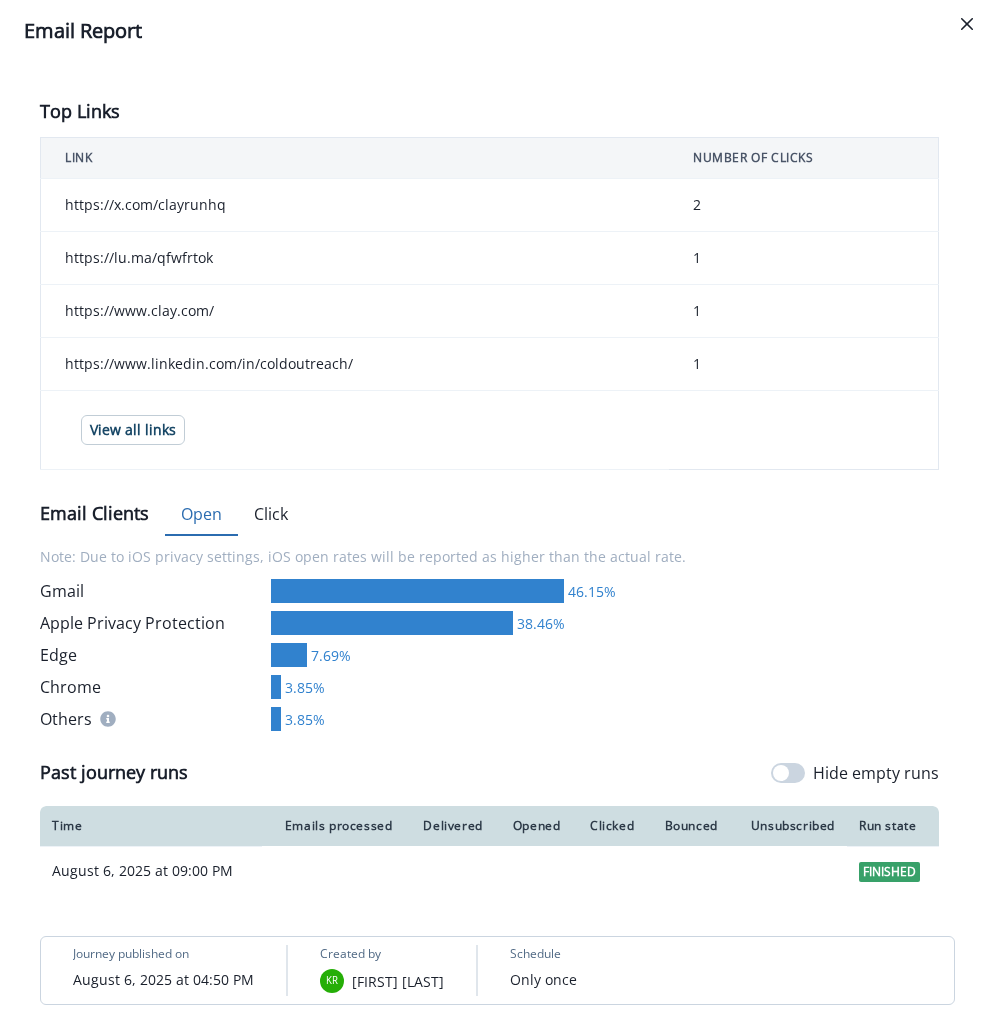 scroll, scrollTop: 708, scrollLeft: 0, axis: vertical 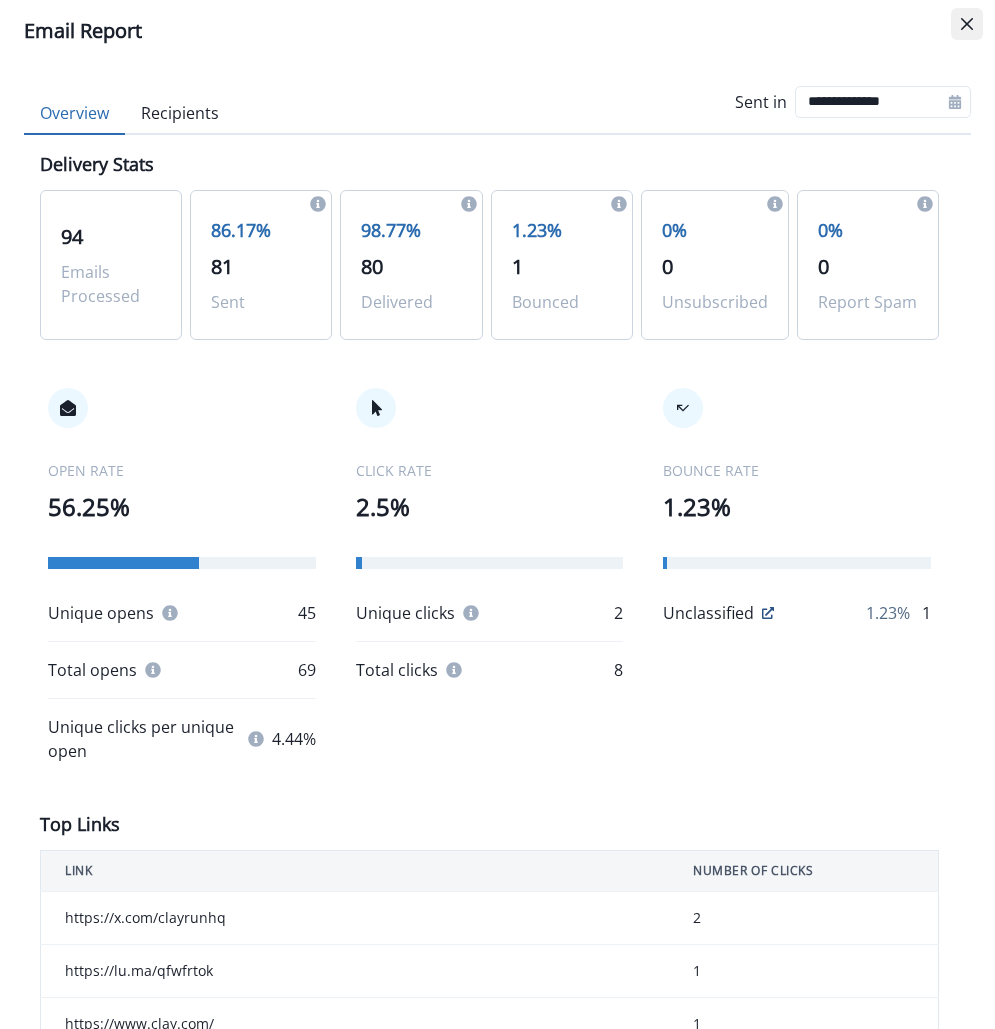 click 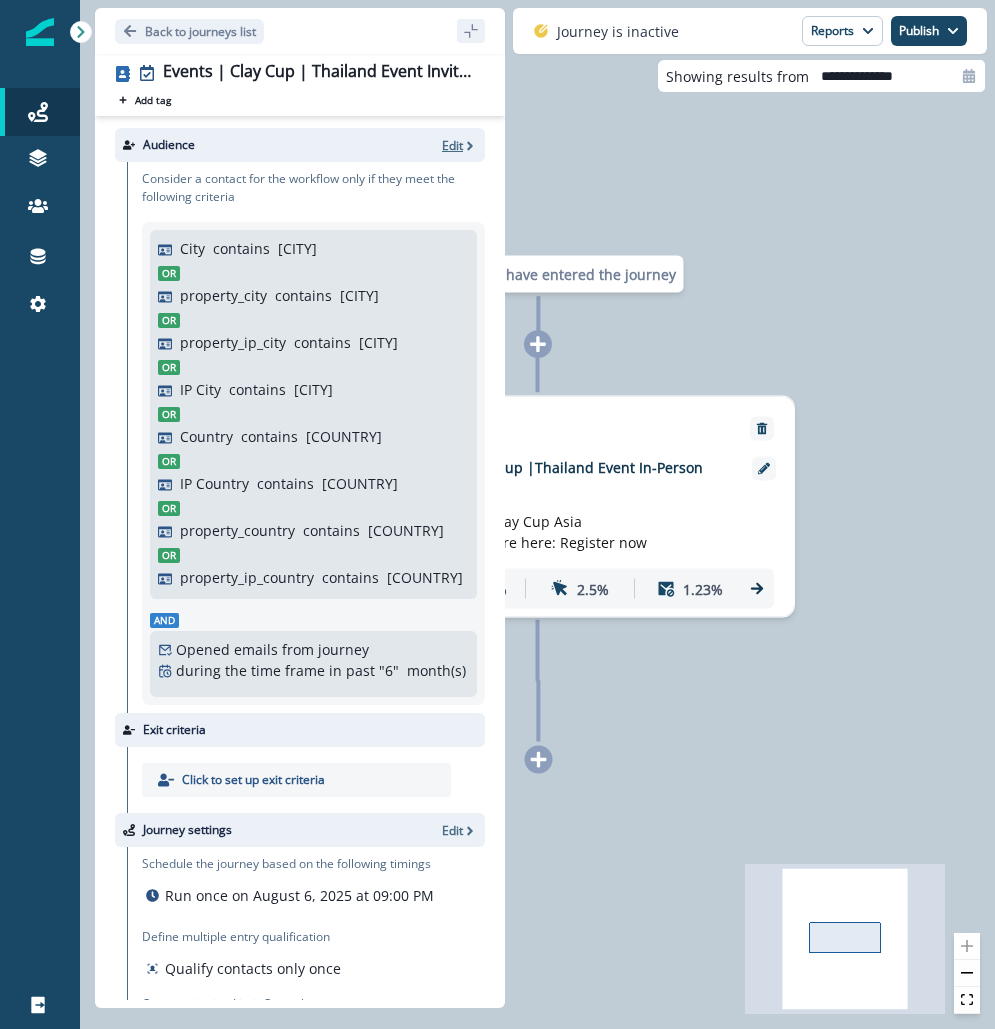 click on "Edit" at bounding box center [452, 145] 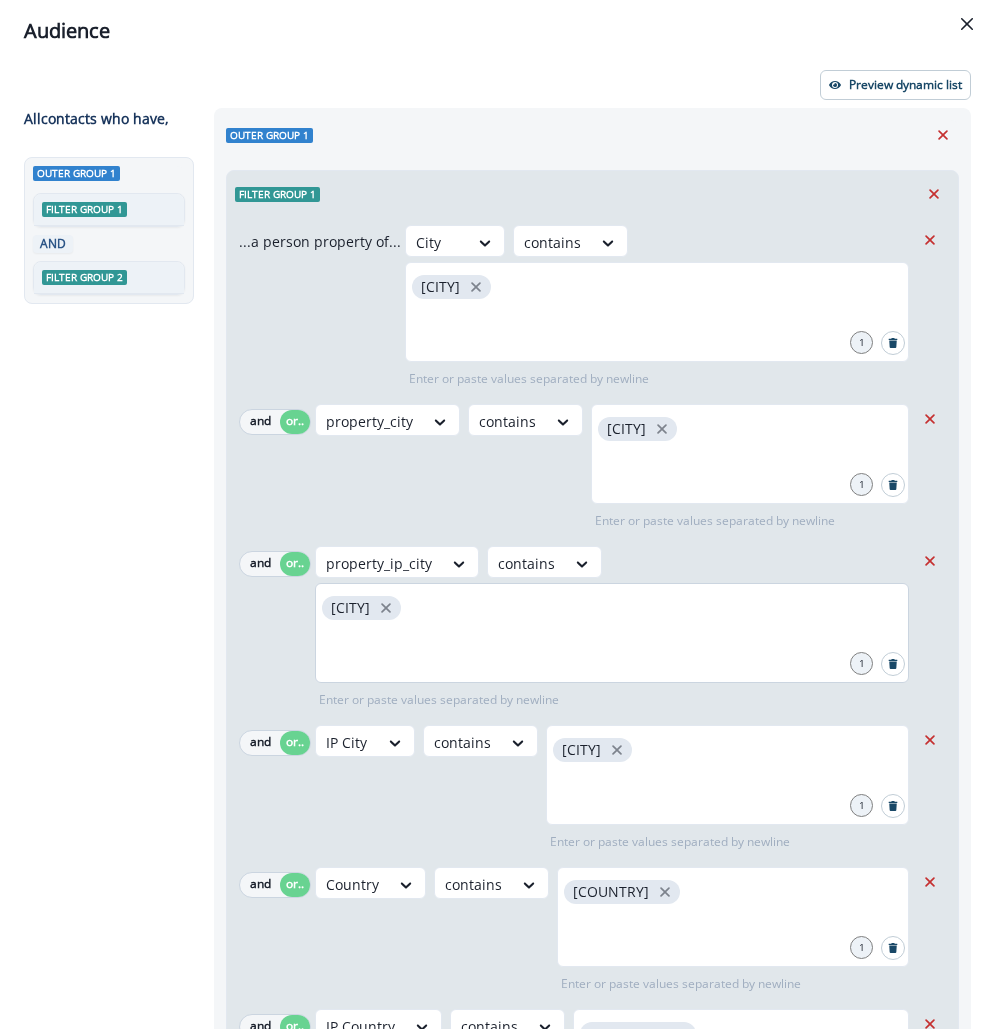 scroll, scrollTop: 890, scrollLeft: 0, axis: vertical 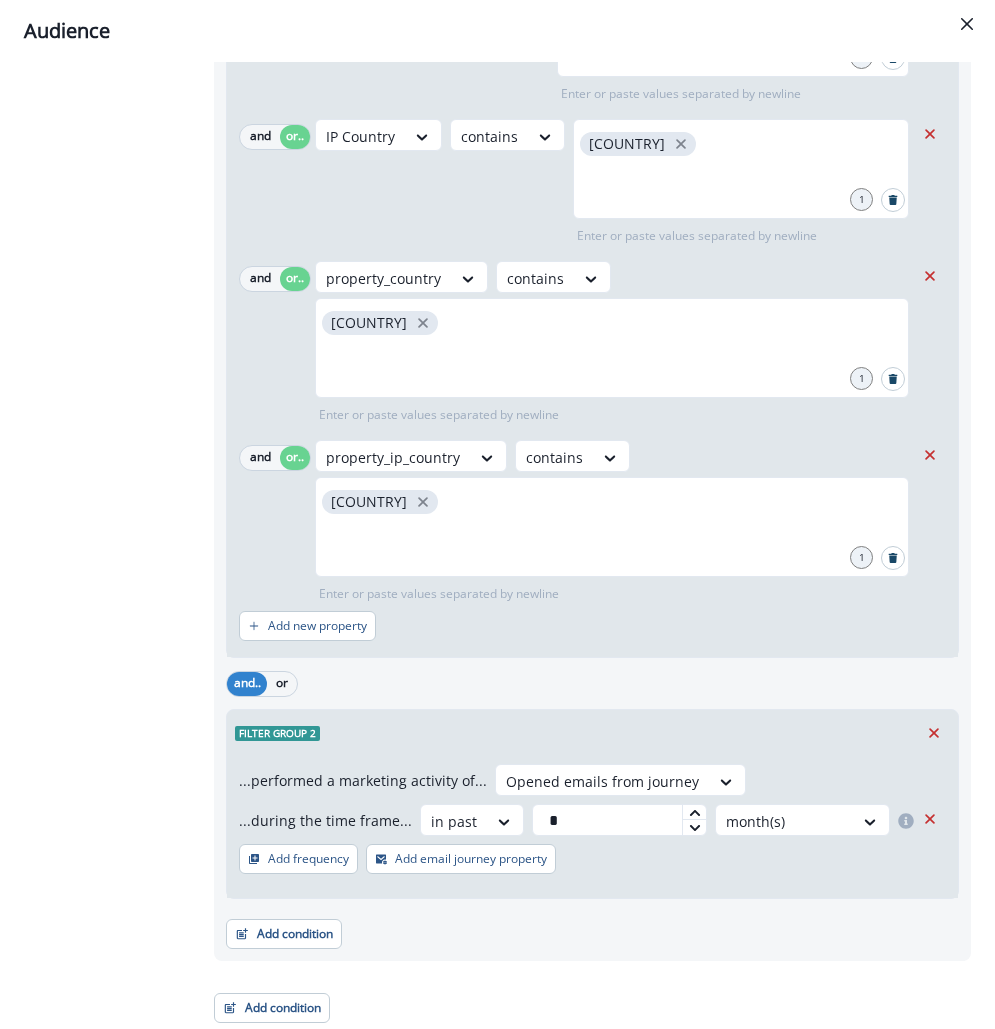 type 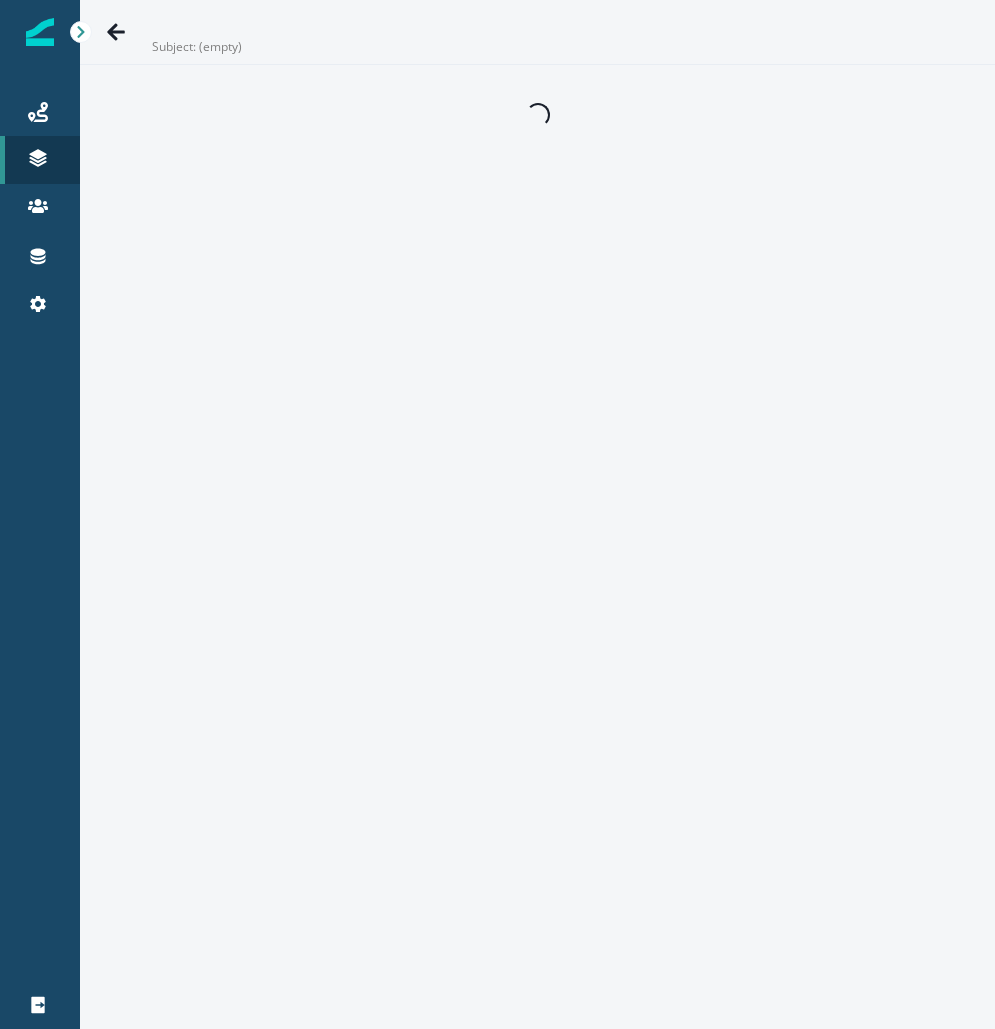 scroll, scrollTop: 0, scrollLeft: 0, axis: both 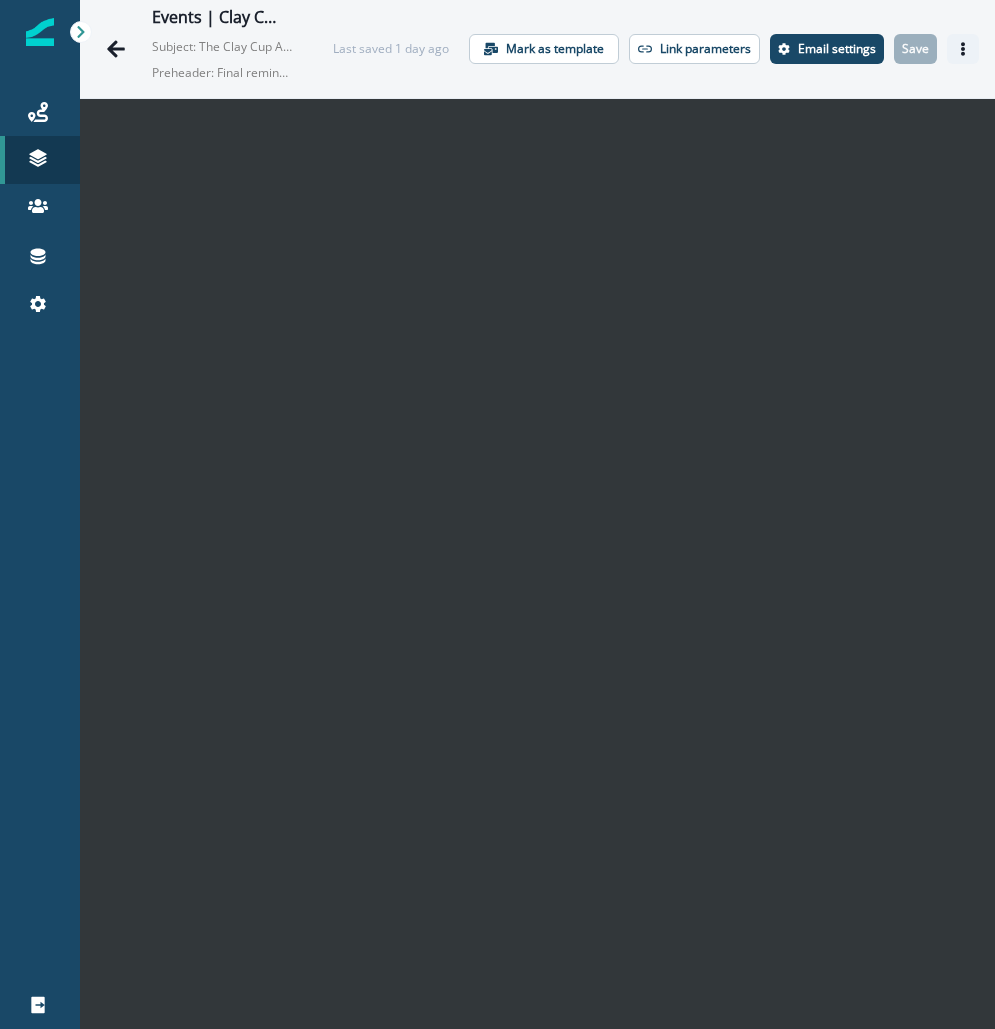 click at bounding box center (963, 49) 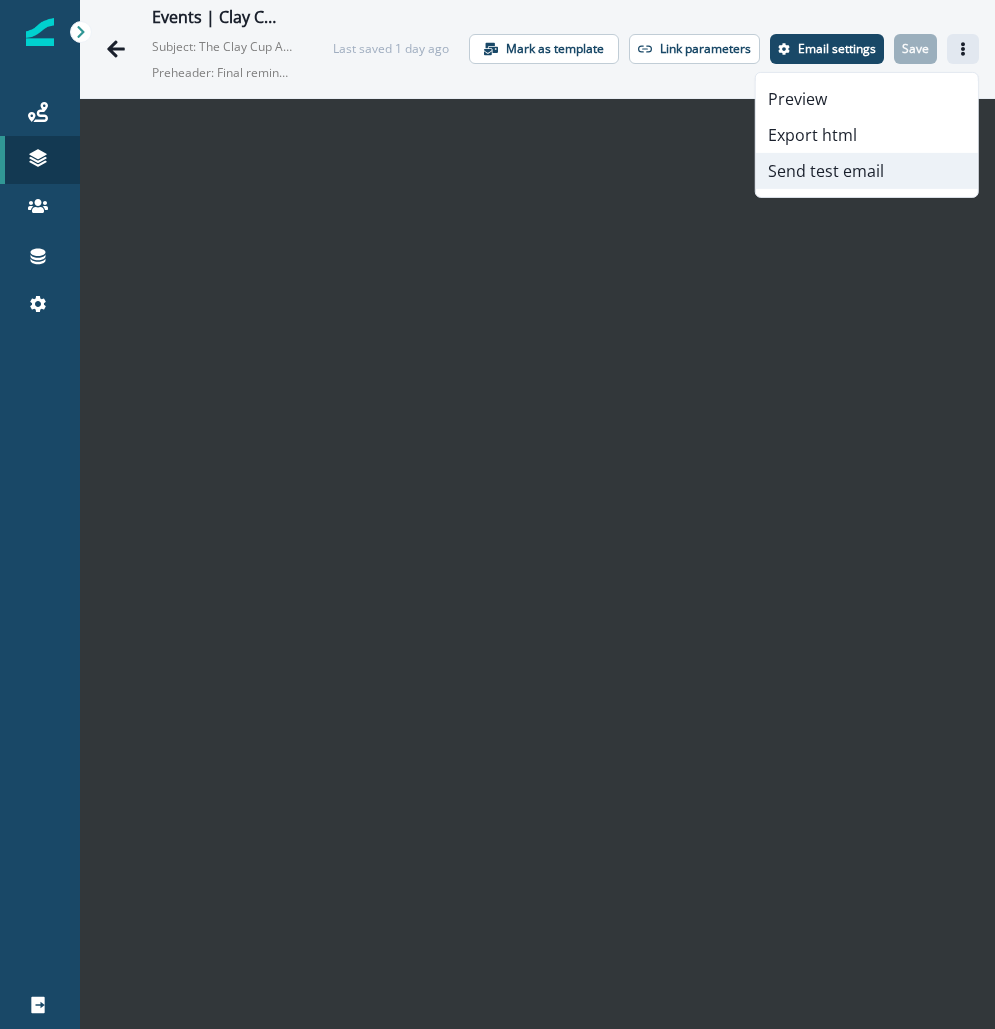 click on "Send test email" at bounding box center [867, 171] 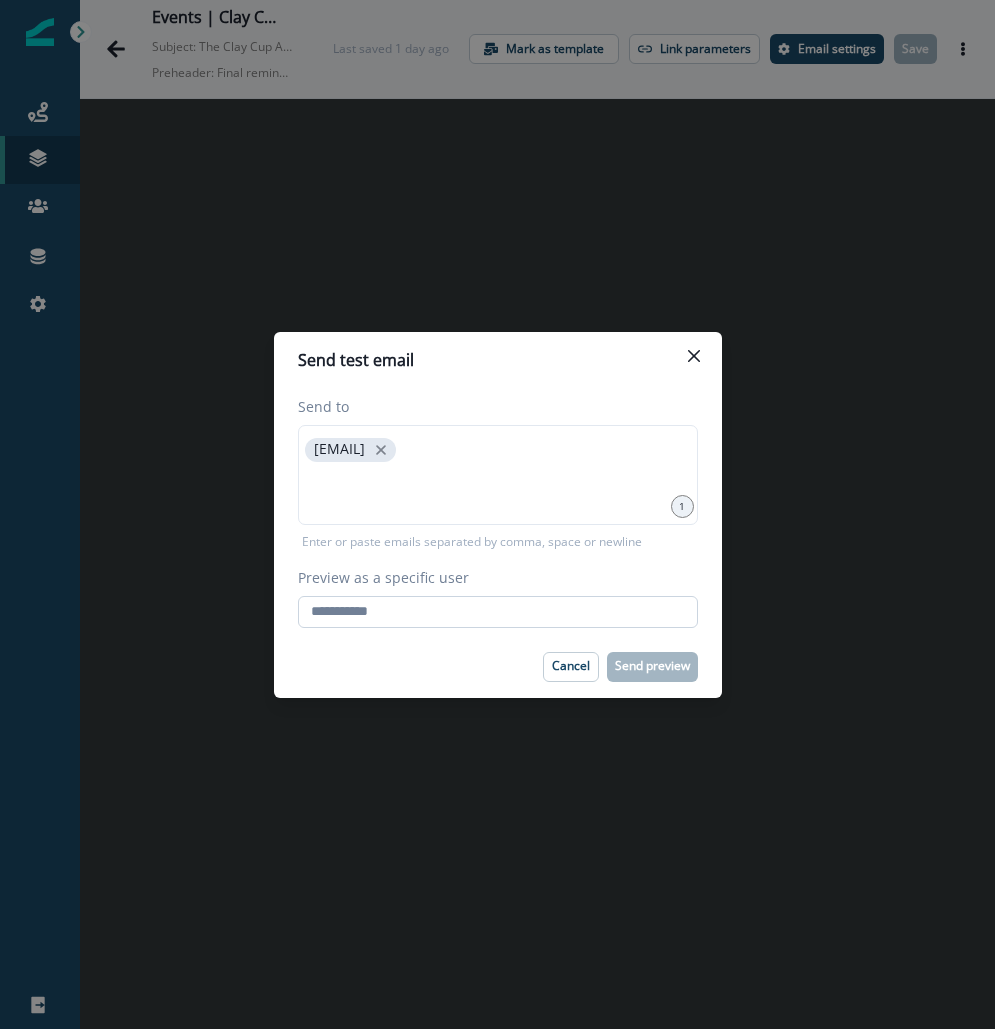 click on "Preview as a specific user" at bounding box center (498, 612) 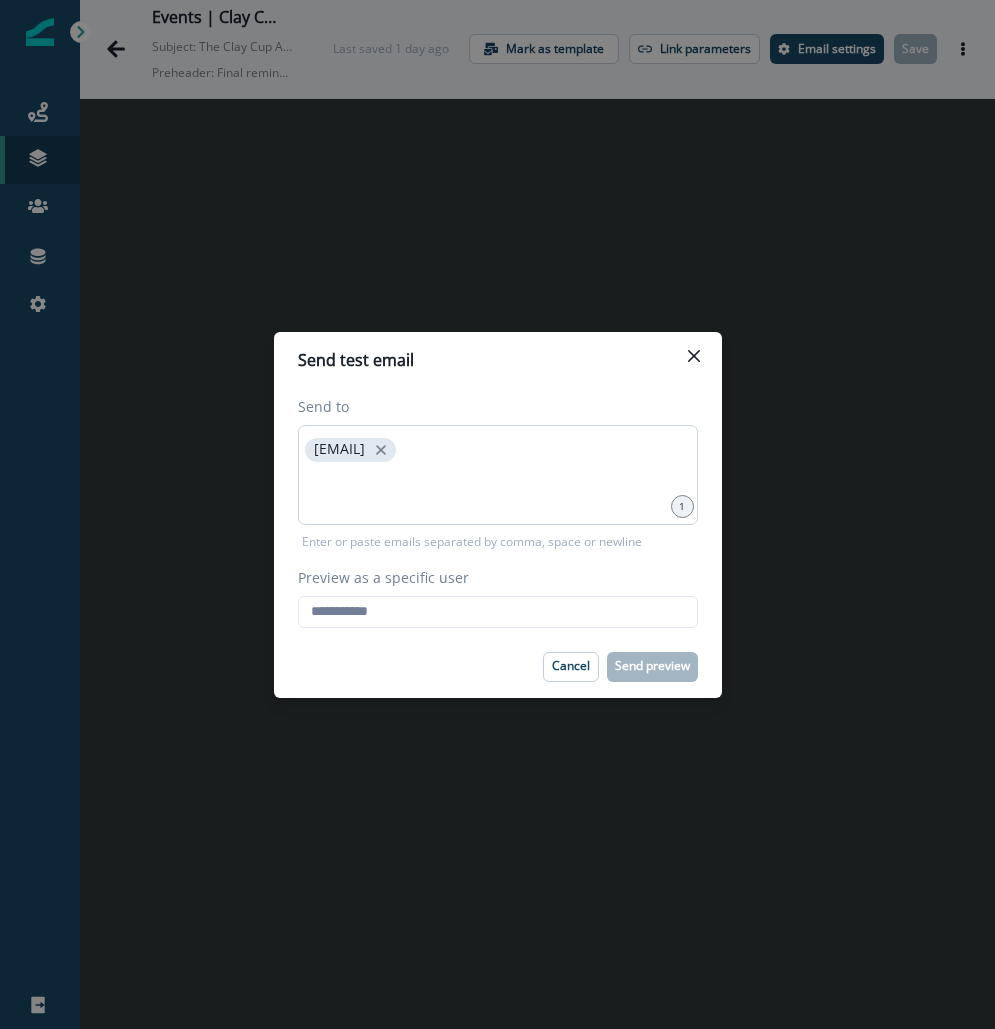 click on "lele.xu@clay.run" at bounding box center [498, 475] 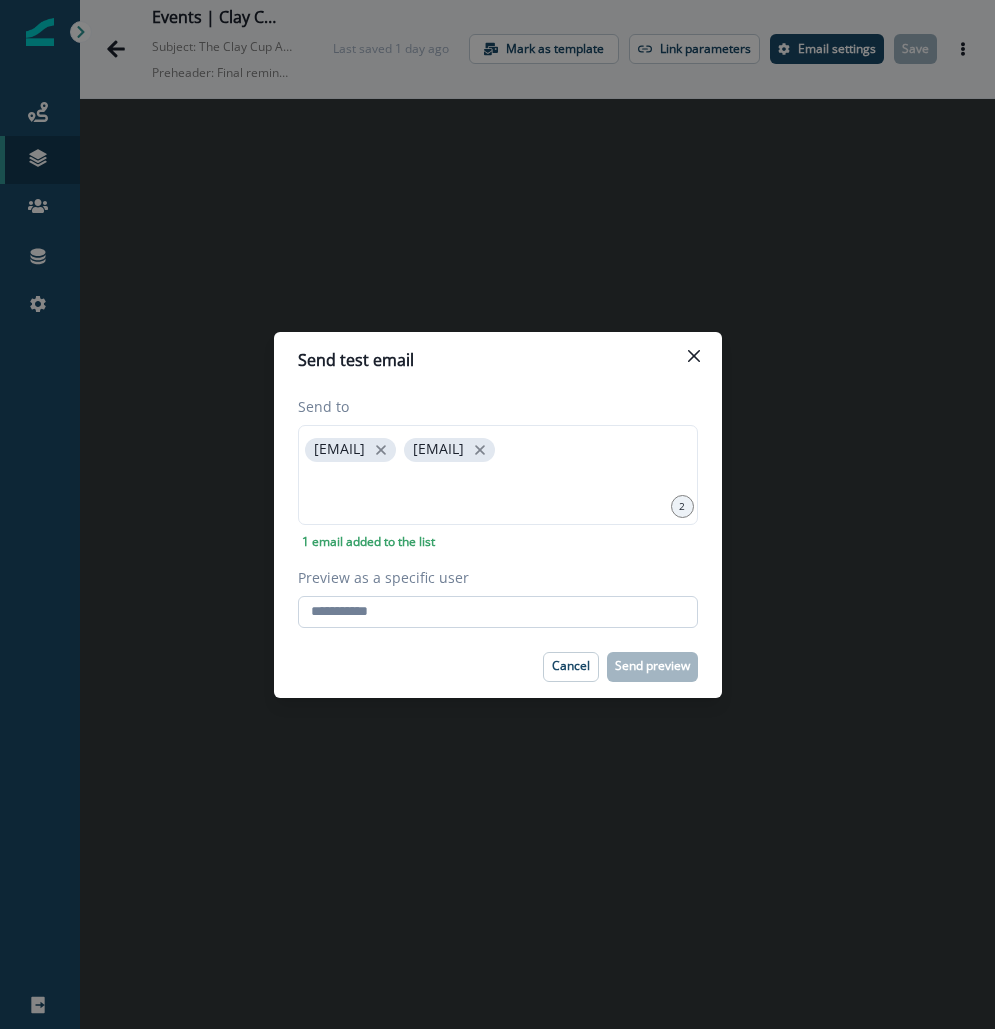 click on "Preview as a specific user" at bounding box center [498, 612] 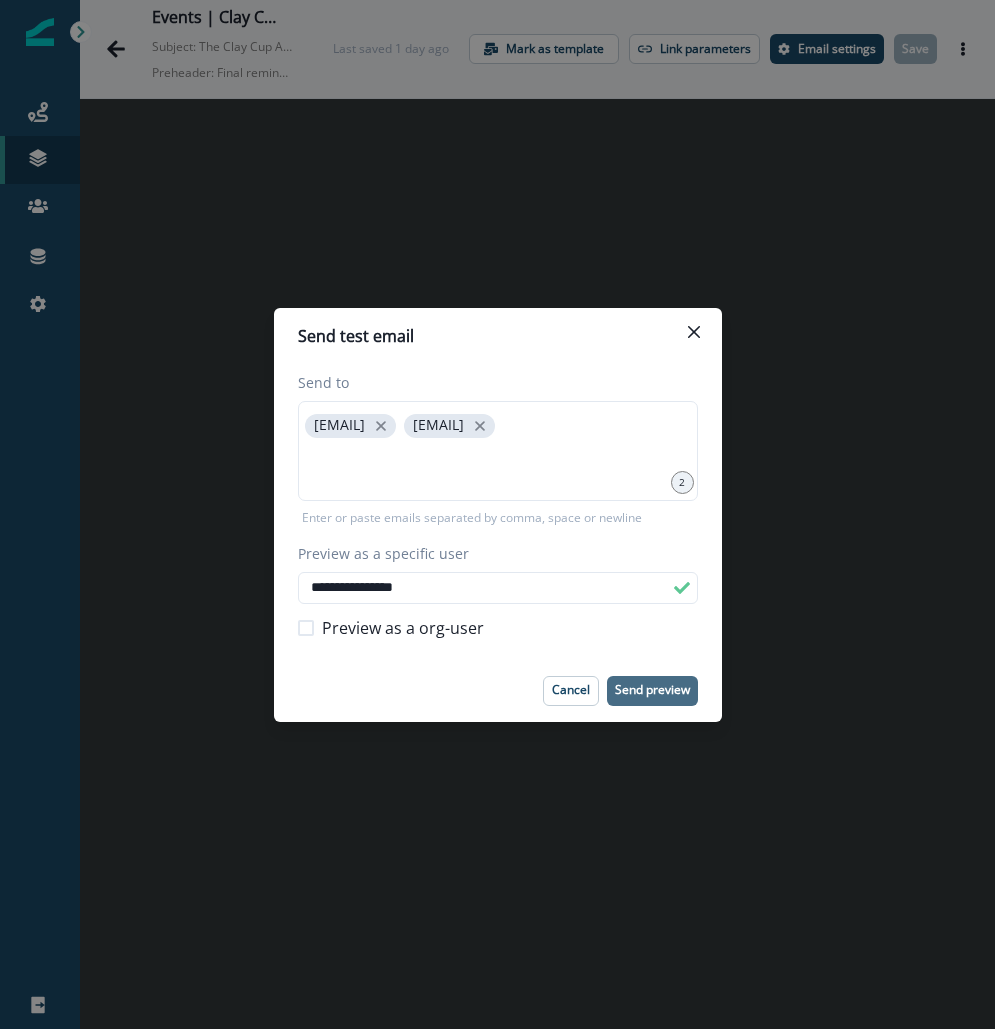 type on "**********" 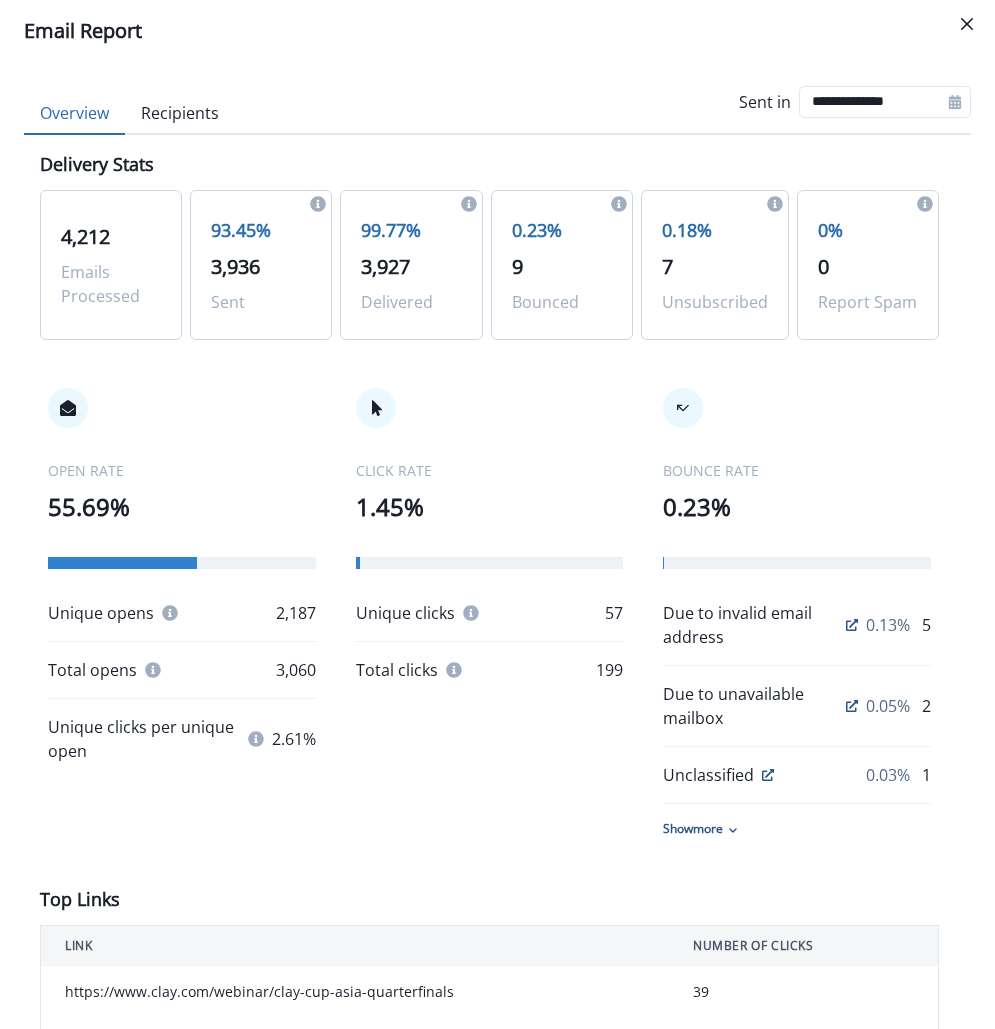 scroll, scrollTop: 0, scrollLeft: 0, axis: both 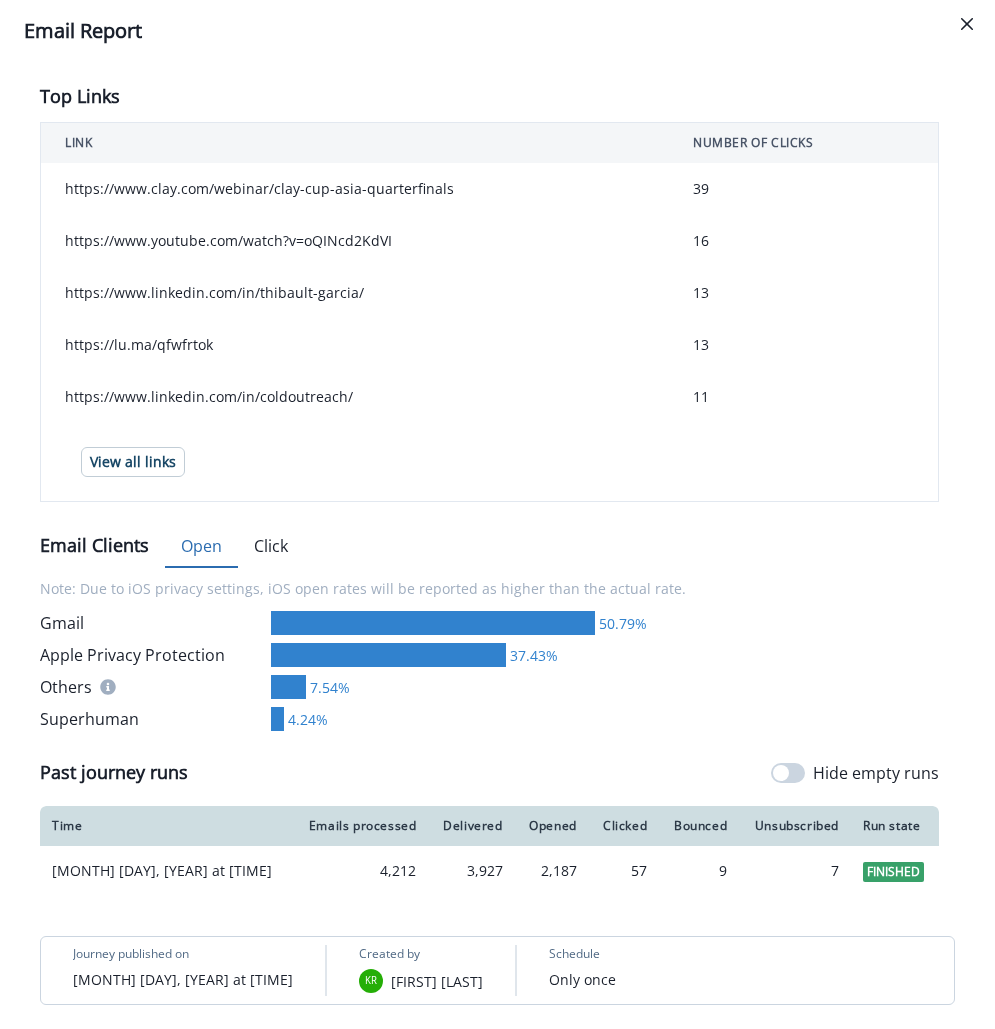 type 